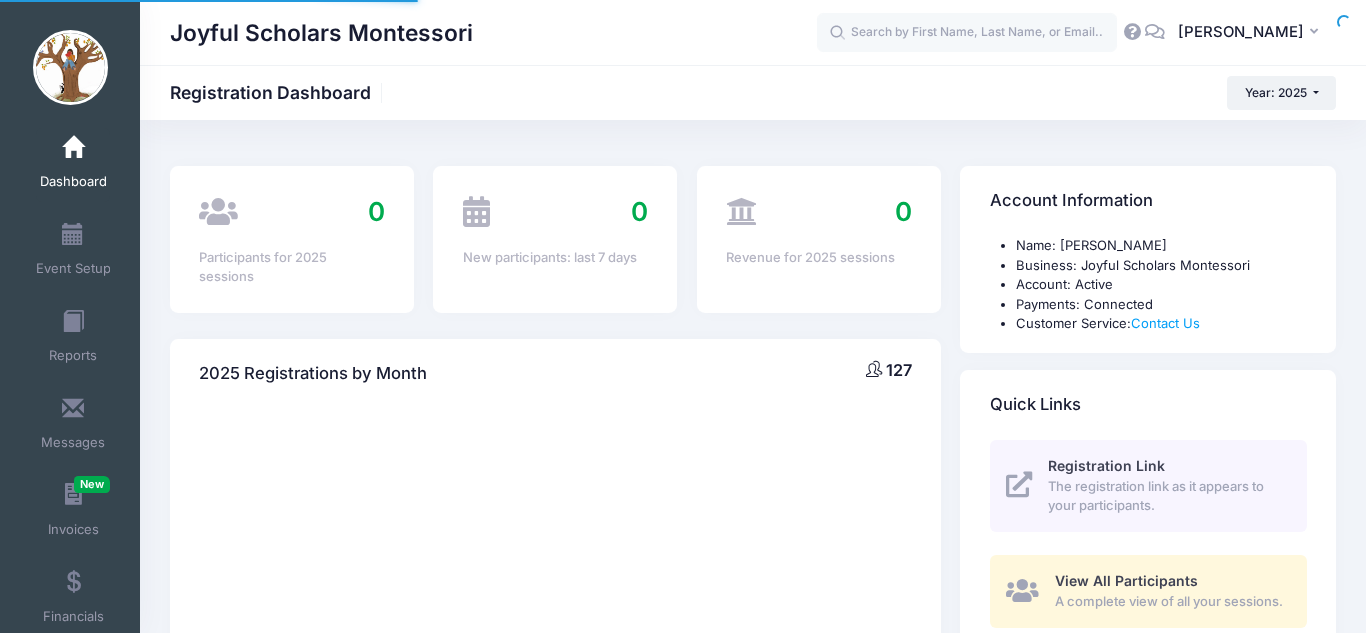 scroll, scrollTop: 0, scrollLeft: 0, axis: both 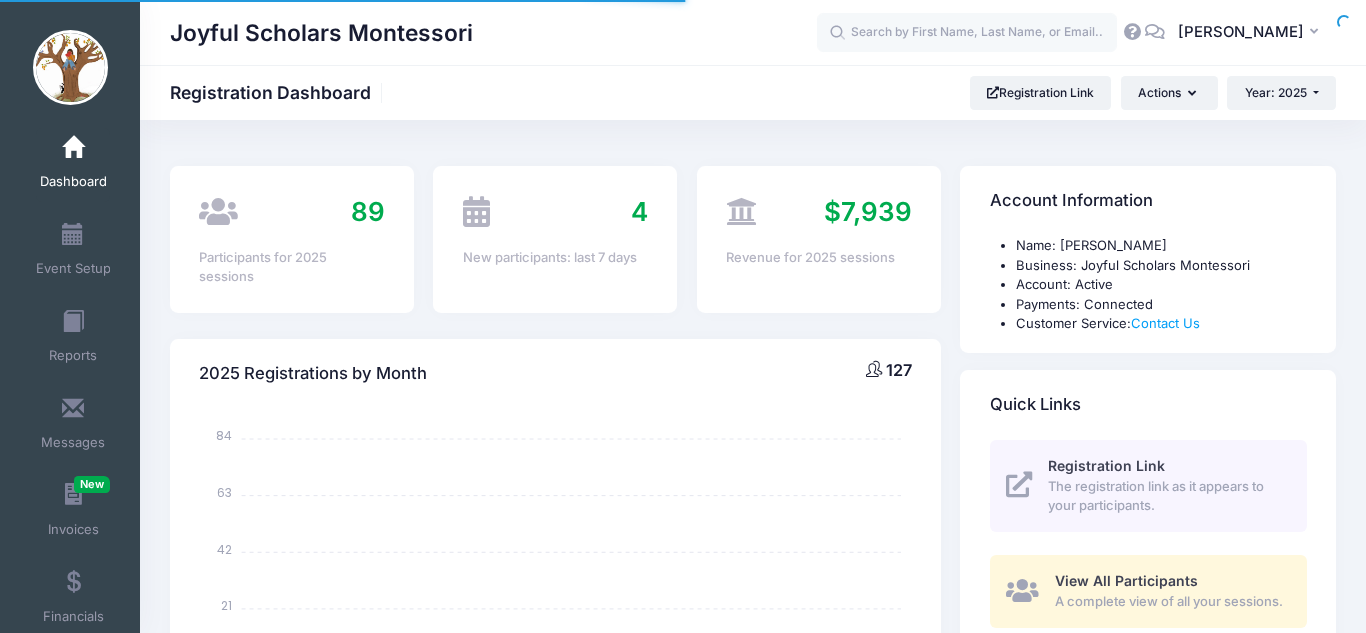 select 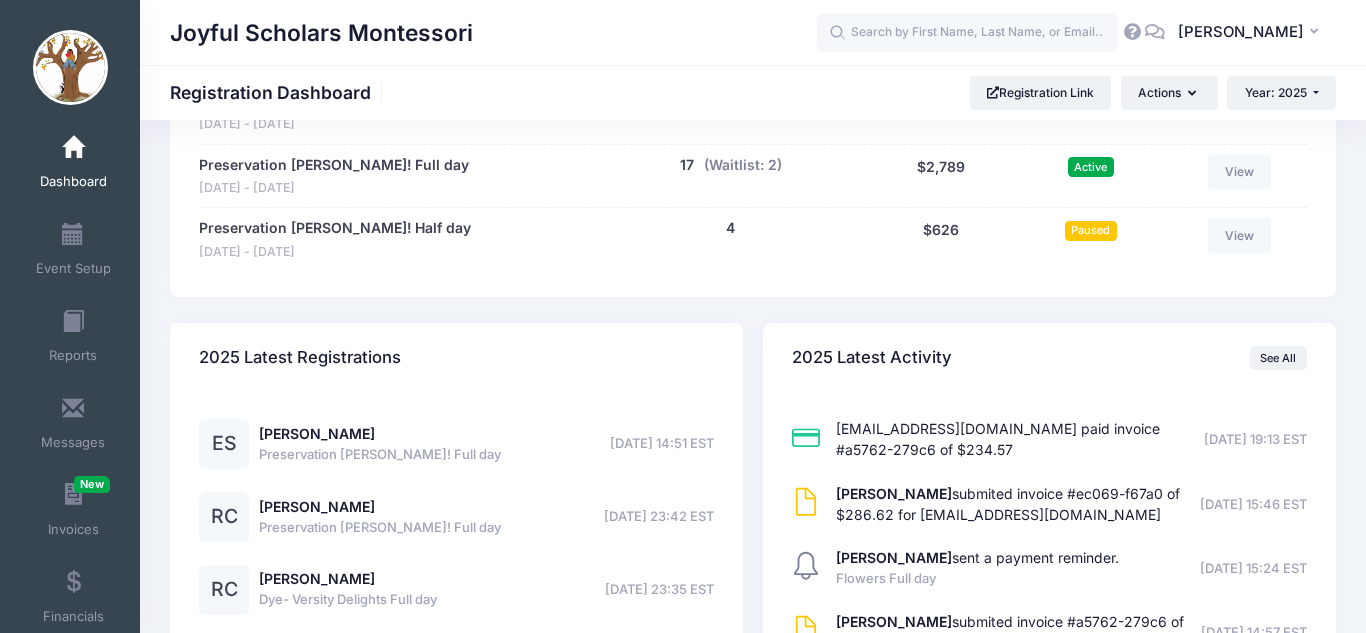 scroll, scrollTop: 2621, scrollLeft: 0, axis: vertical 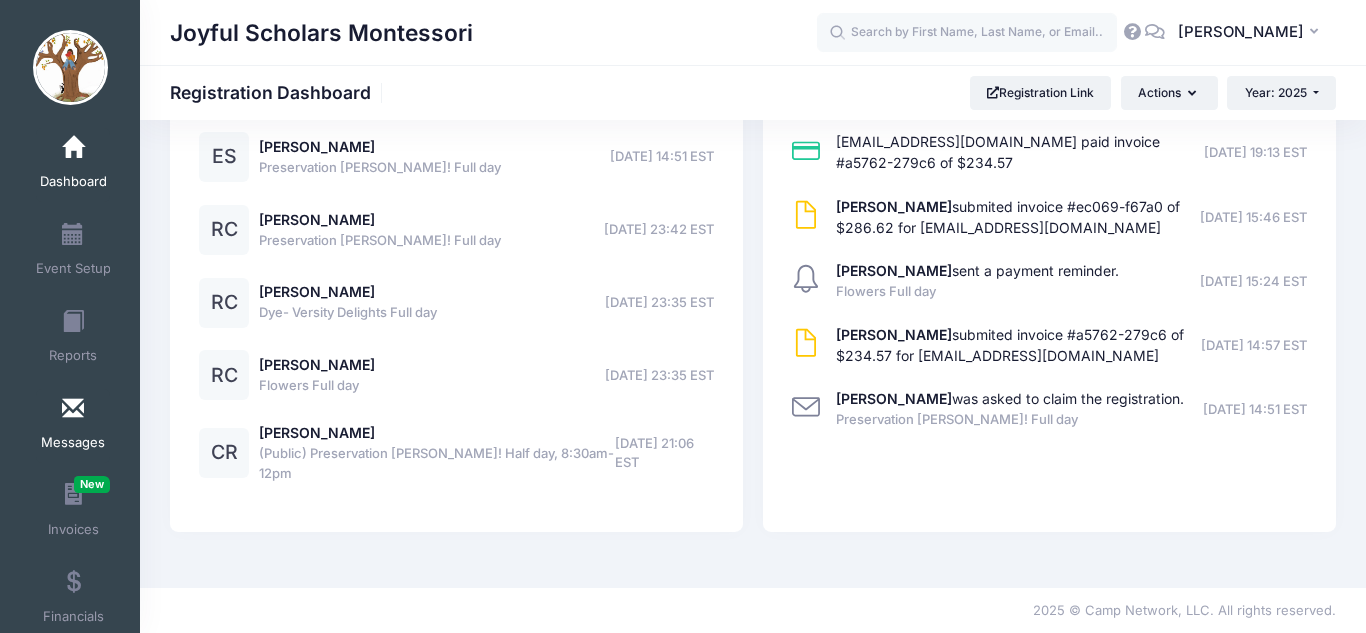click on "Messages" at bounding box center (73, 426) 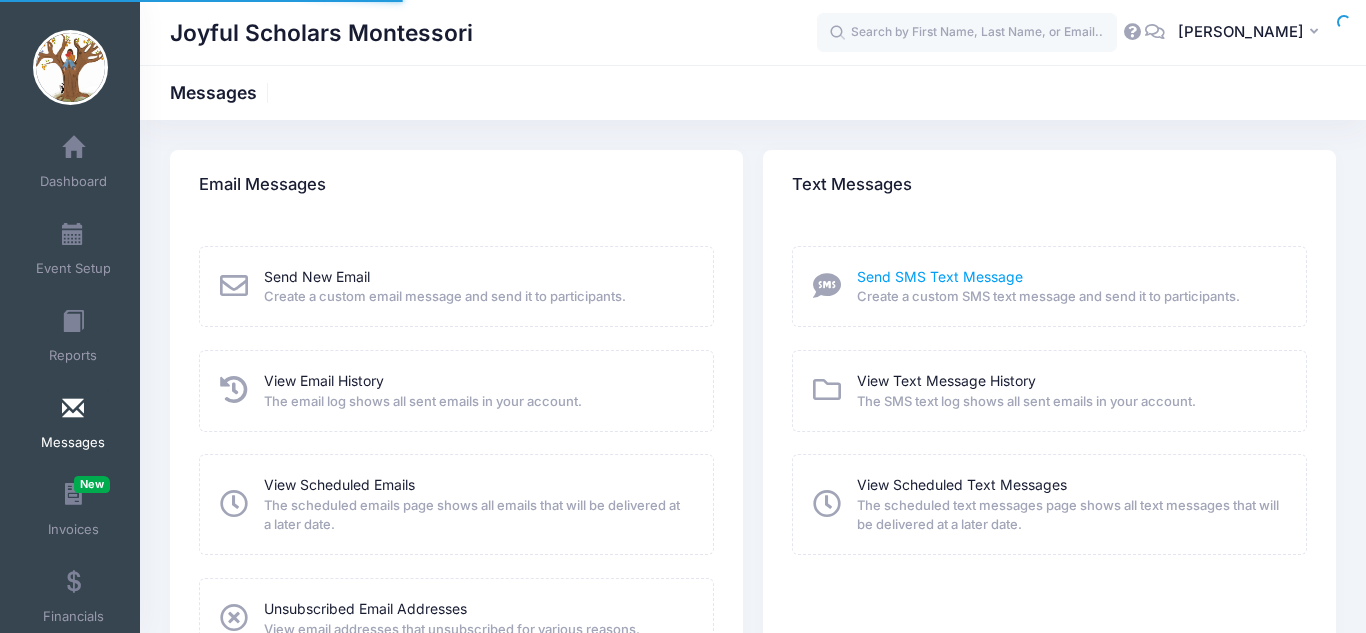 scroll, scrollTop: 0, scrollLeft: 0, axis: both 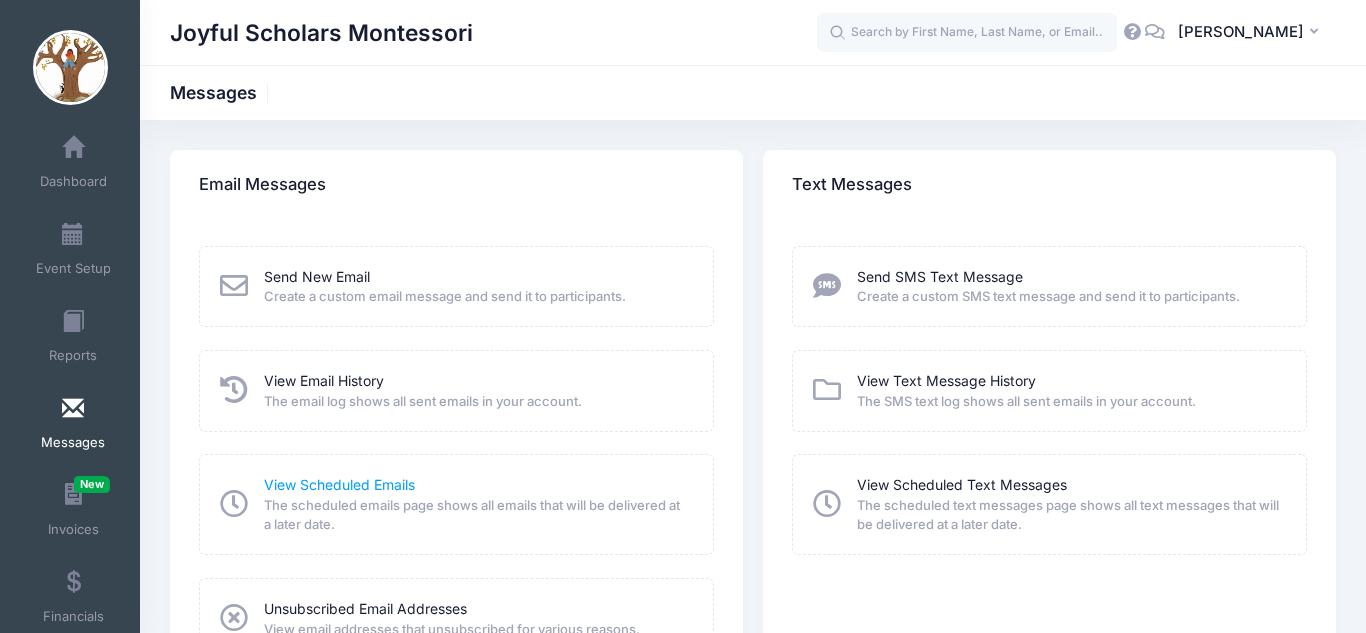 click on "View Scheduled Emails" at bounding box center [339, 484] 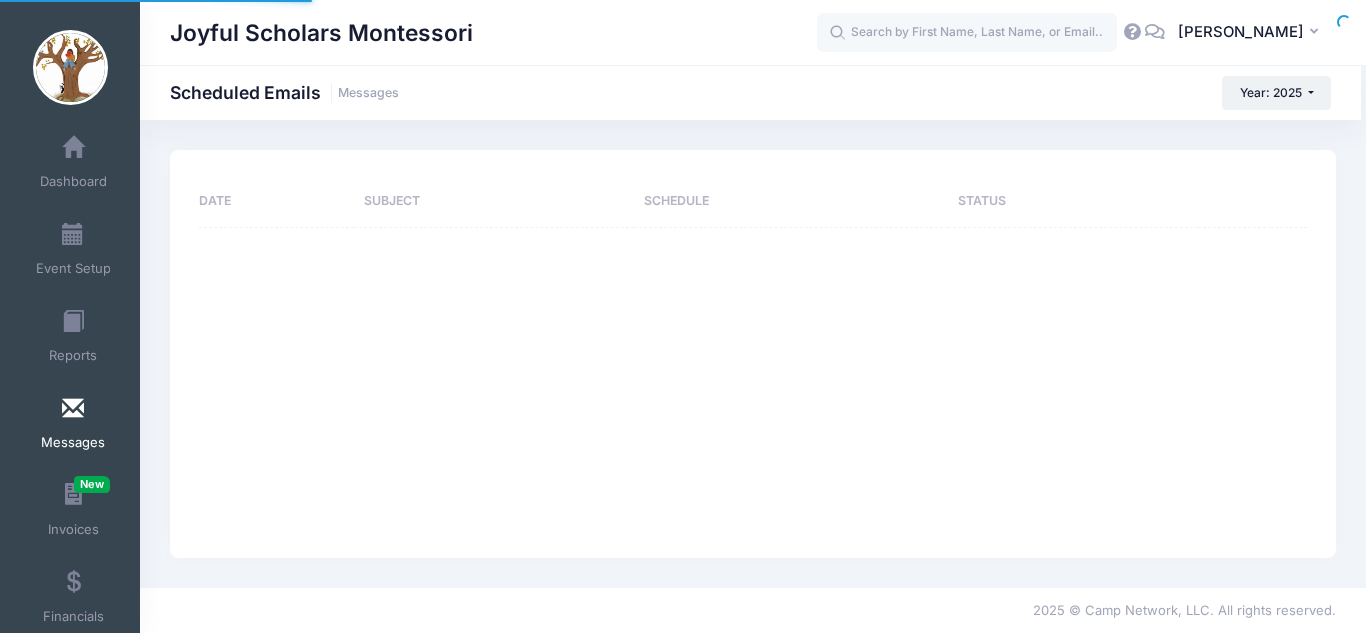 scroll, scrollTop: 0, scrollLeft: 0, axis: both 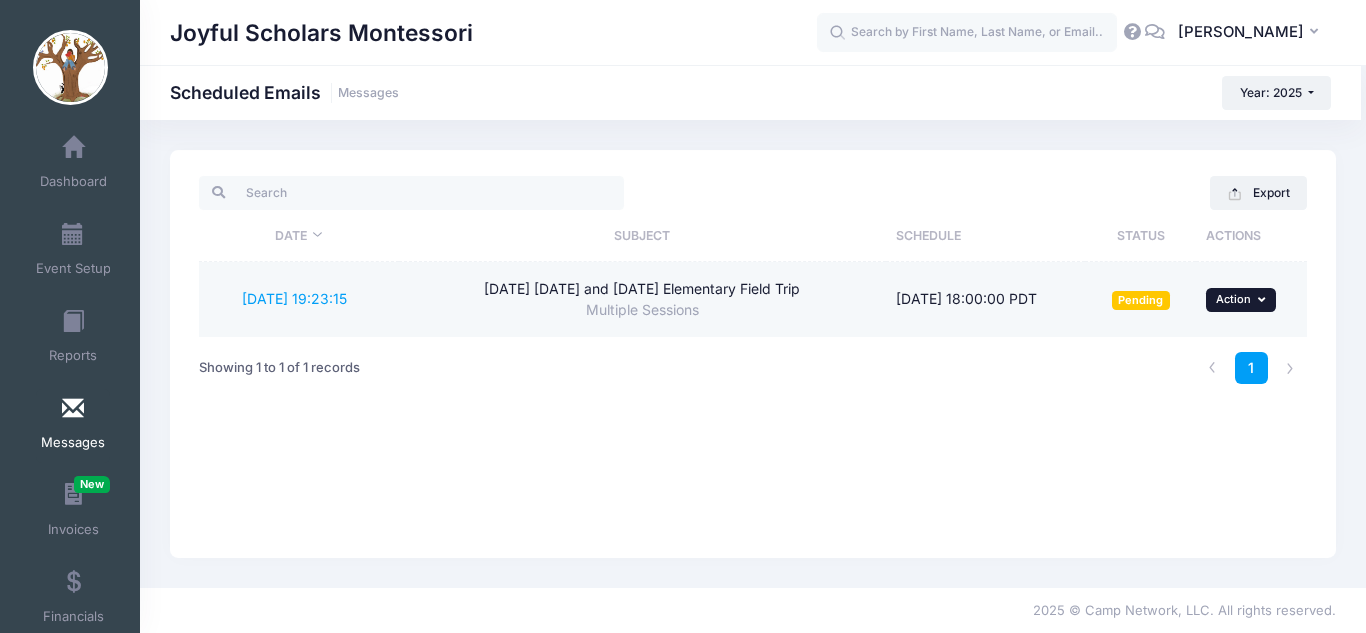 click at bounding box center (1264, 299) 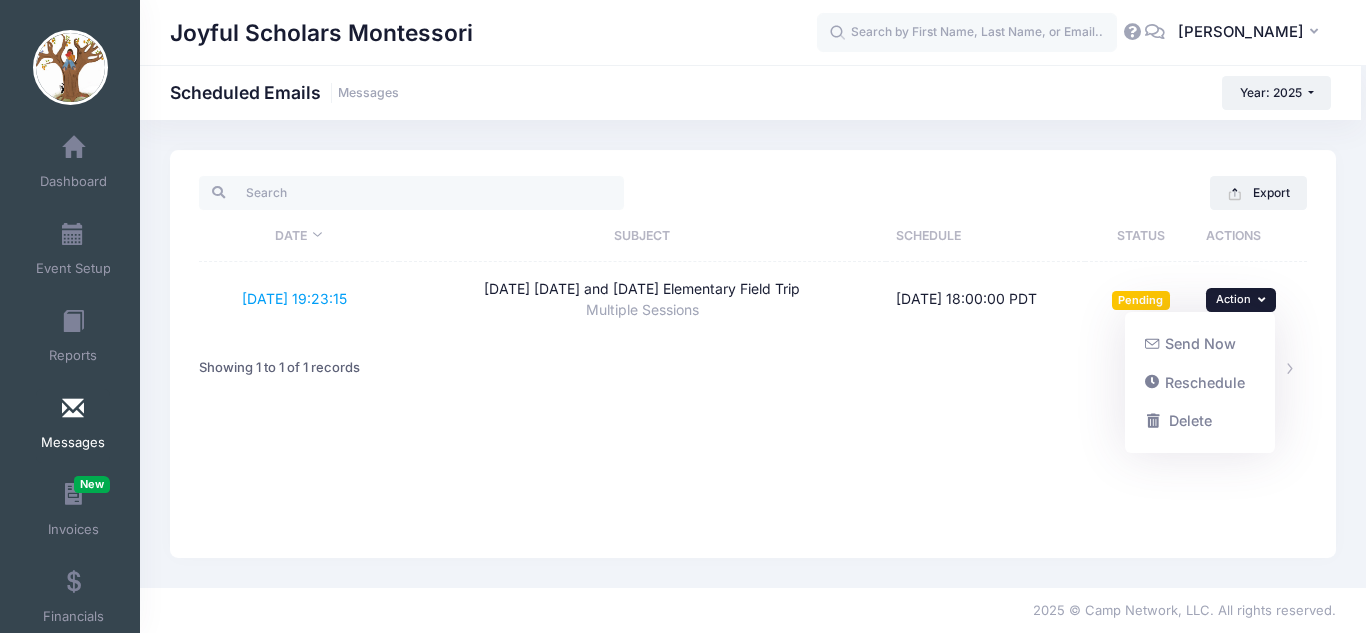 click on "1" at bounding box center [987, 368] 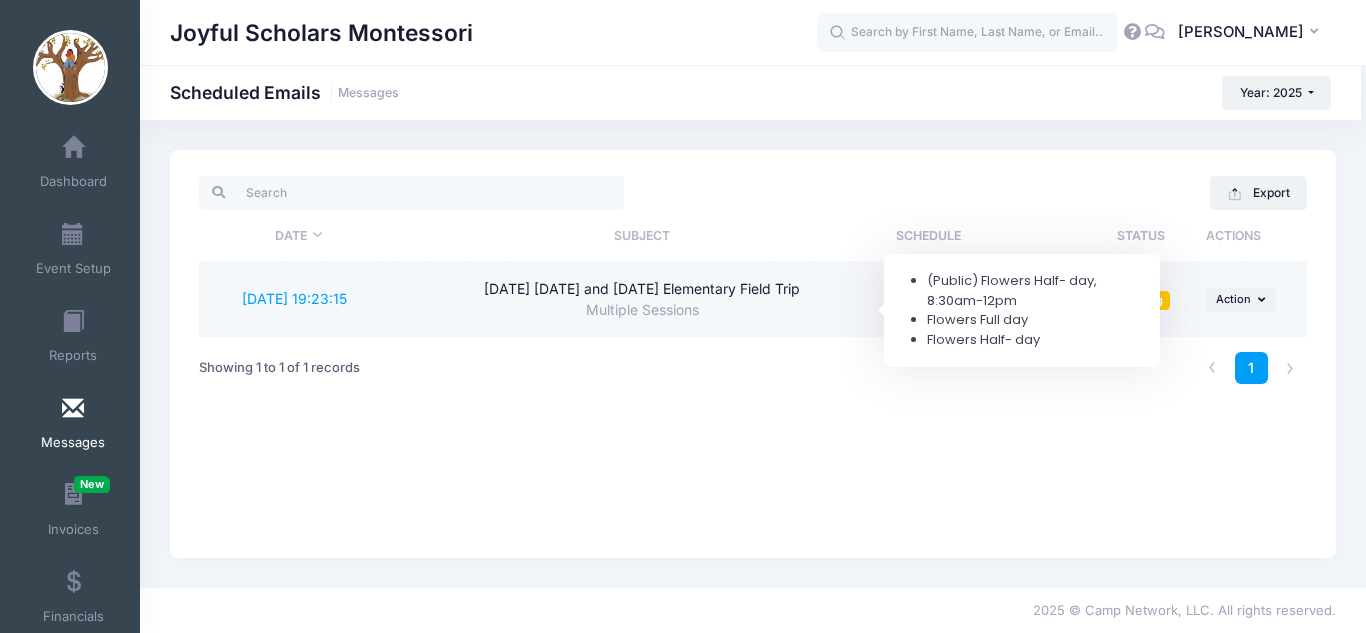 click on "Multiple Sessions" at bounding box center (642, 310) 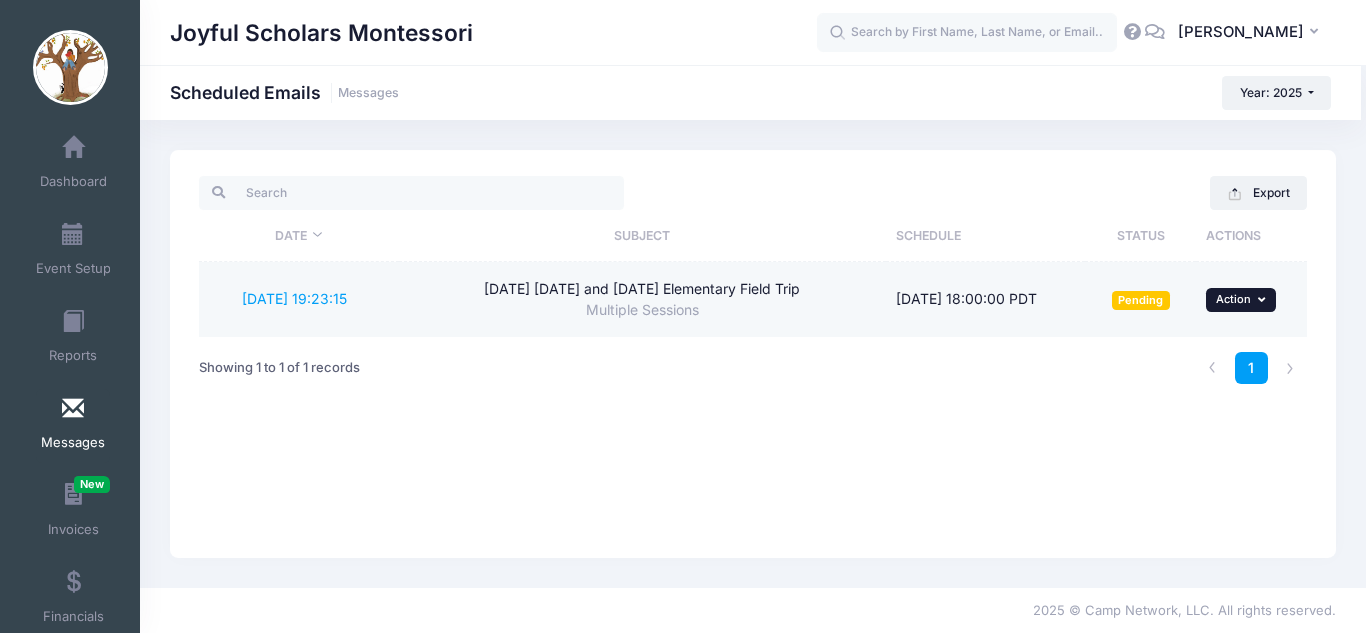click on "Action" at bounding box center (1233, 299) 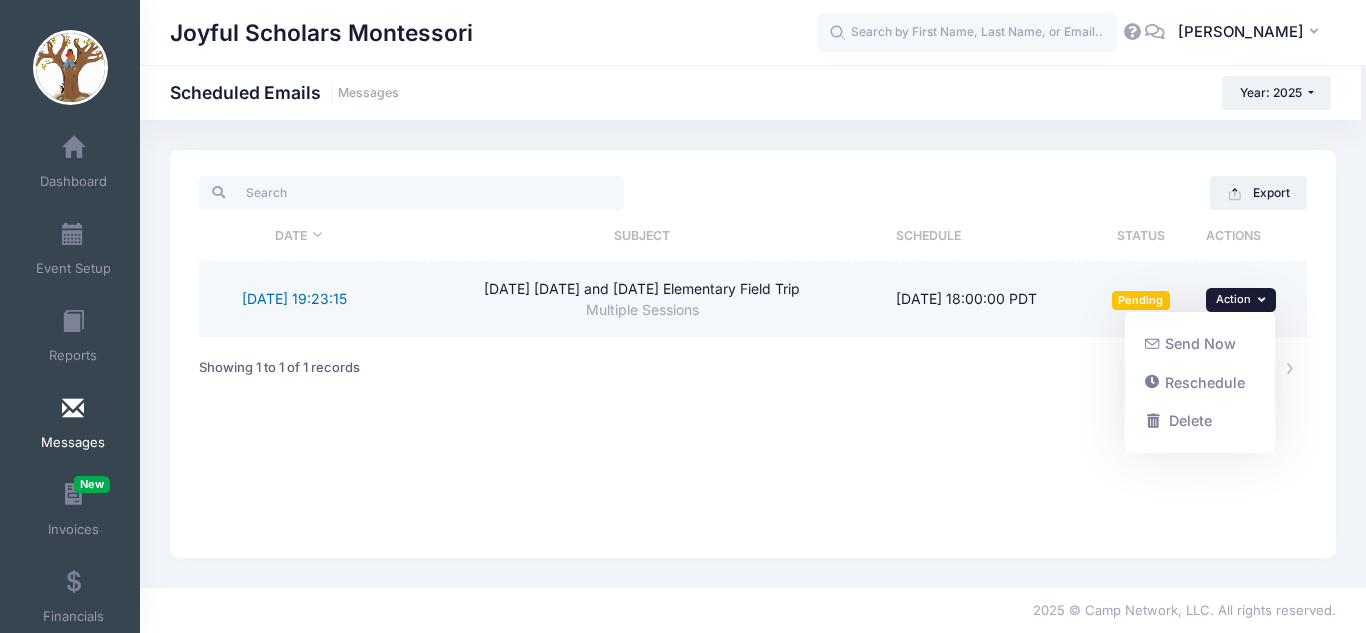 click on "7/15/2025 19:23:15" at bounding box center (294, 298) 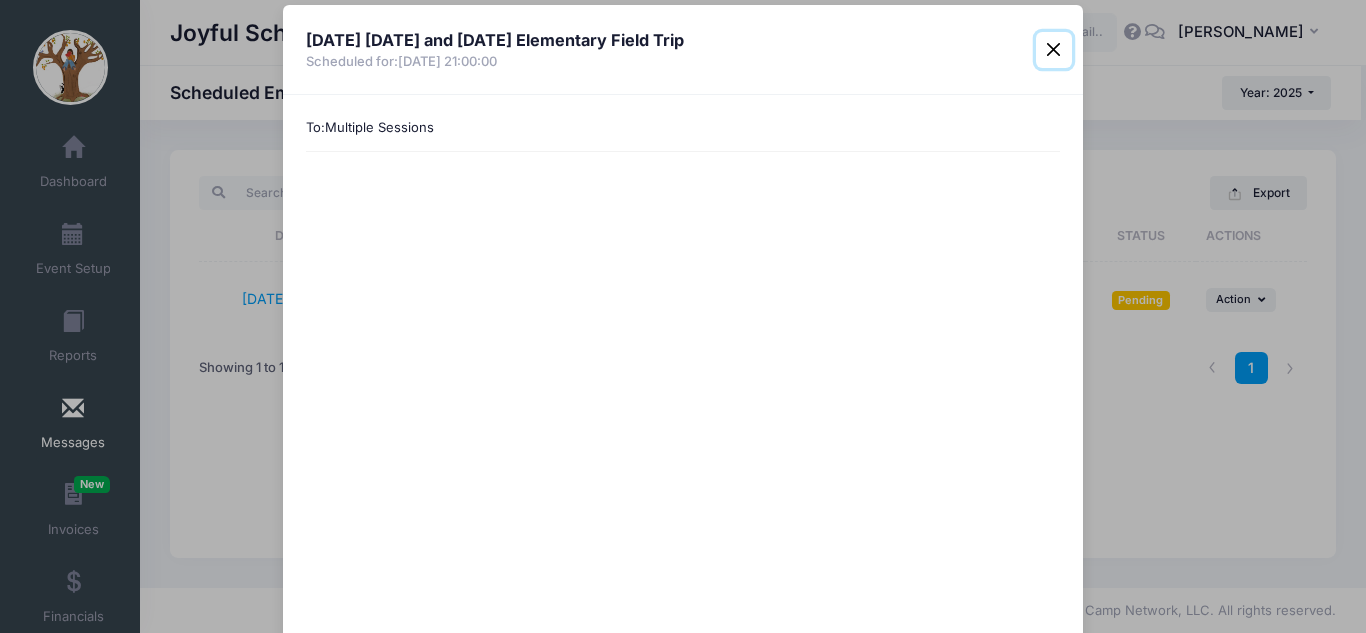 click at bounding box center [1054, 50] 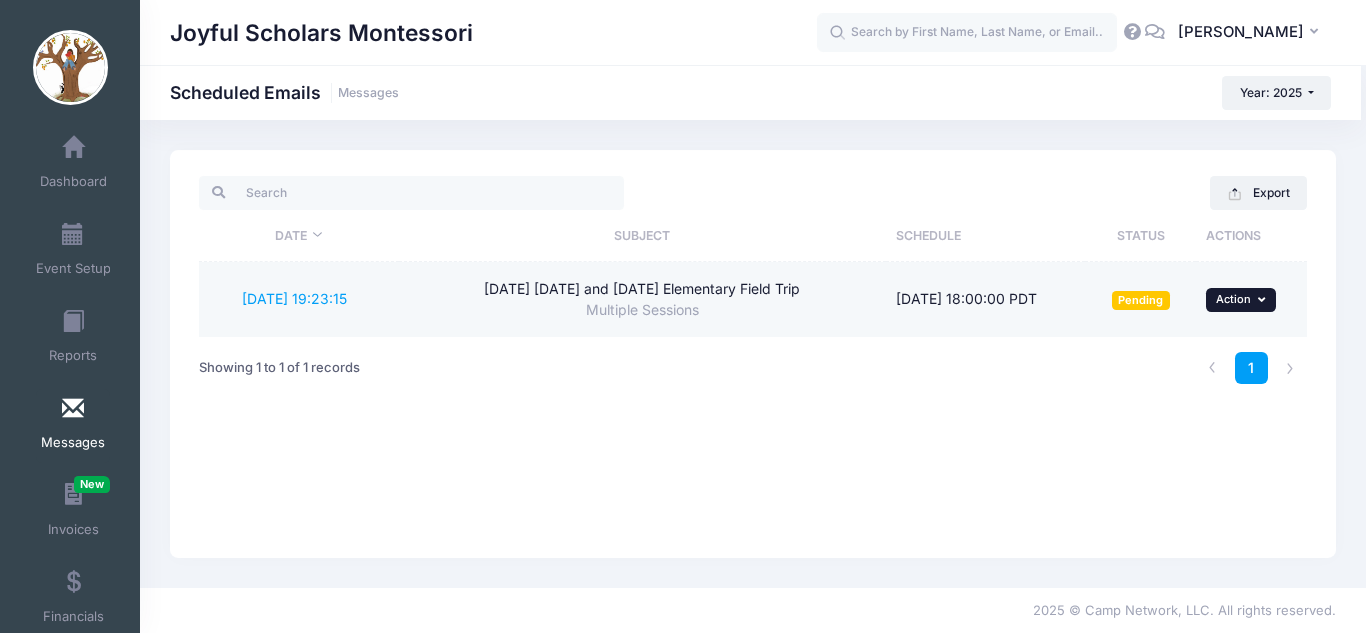 click on "... Action" at bounding box center [1241, 300] 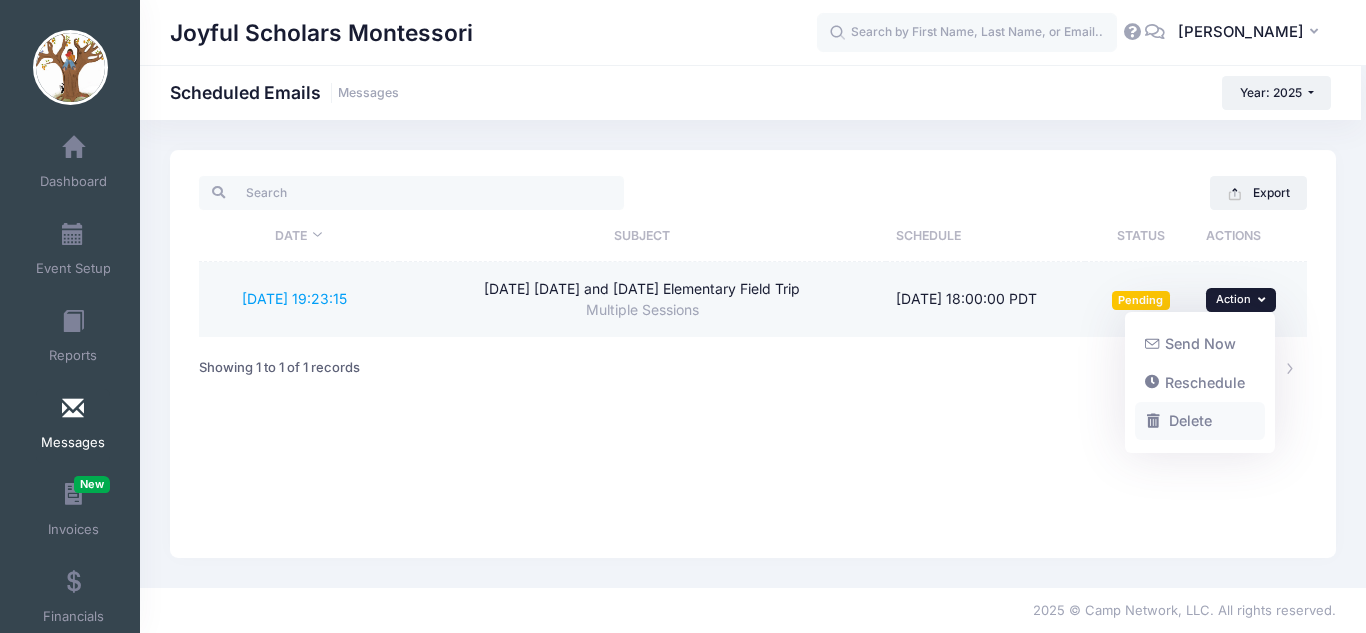 click on "Delete" at bounding box center (1200, 421) 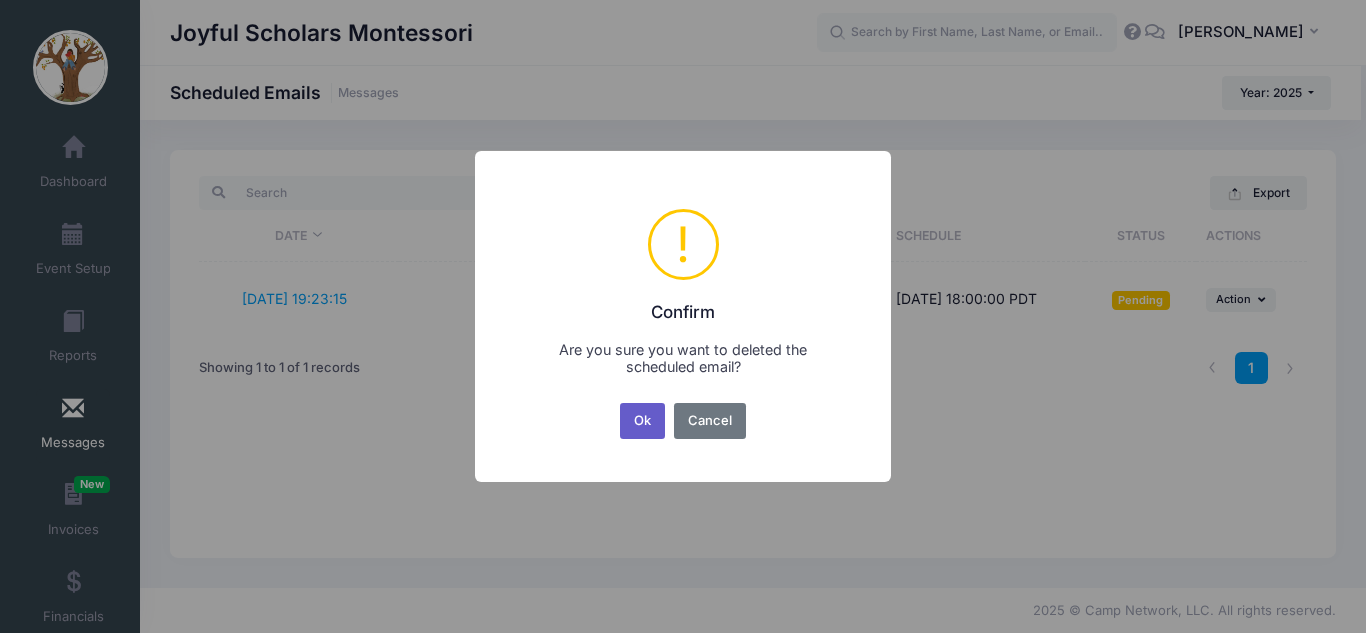 click on "Ok" at bounding box center (643, 421) 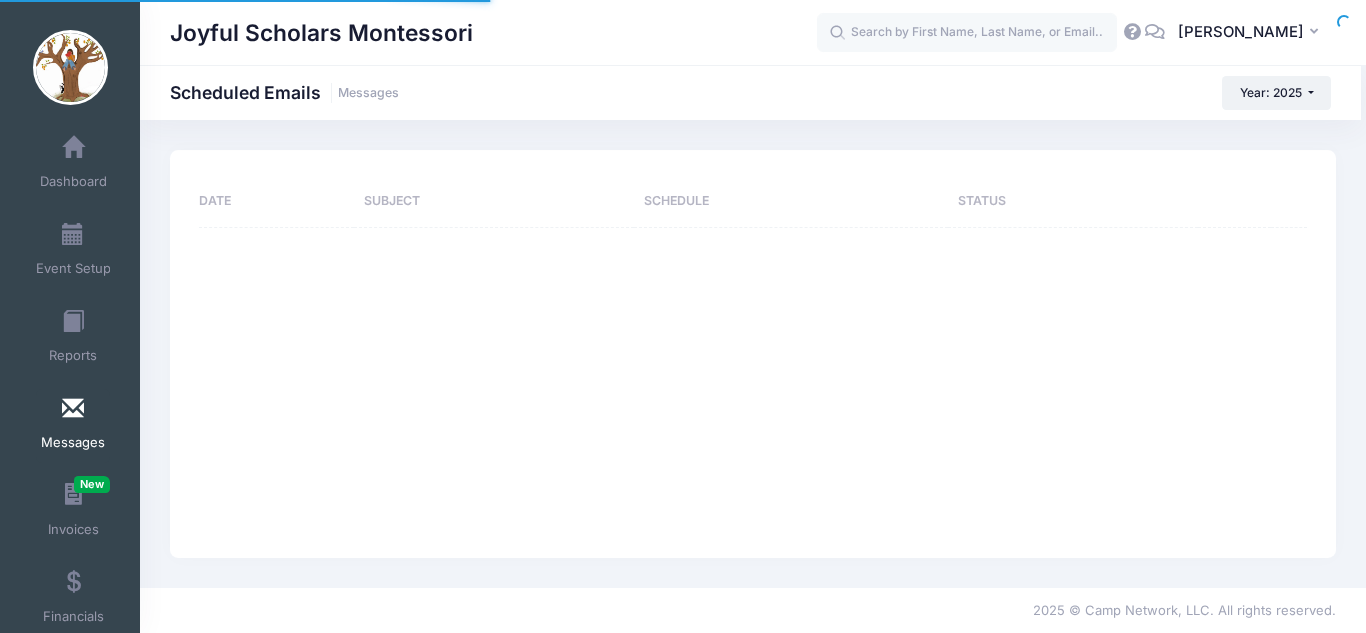 scroll, scrollTop: 0, scrollLeft: 0, axis: both 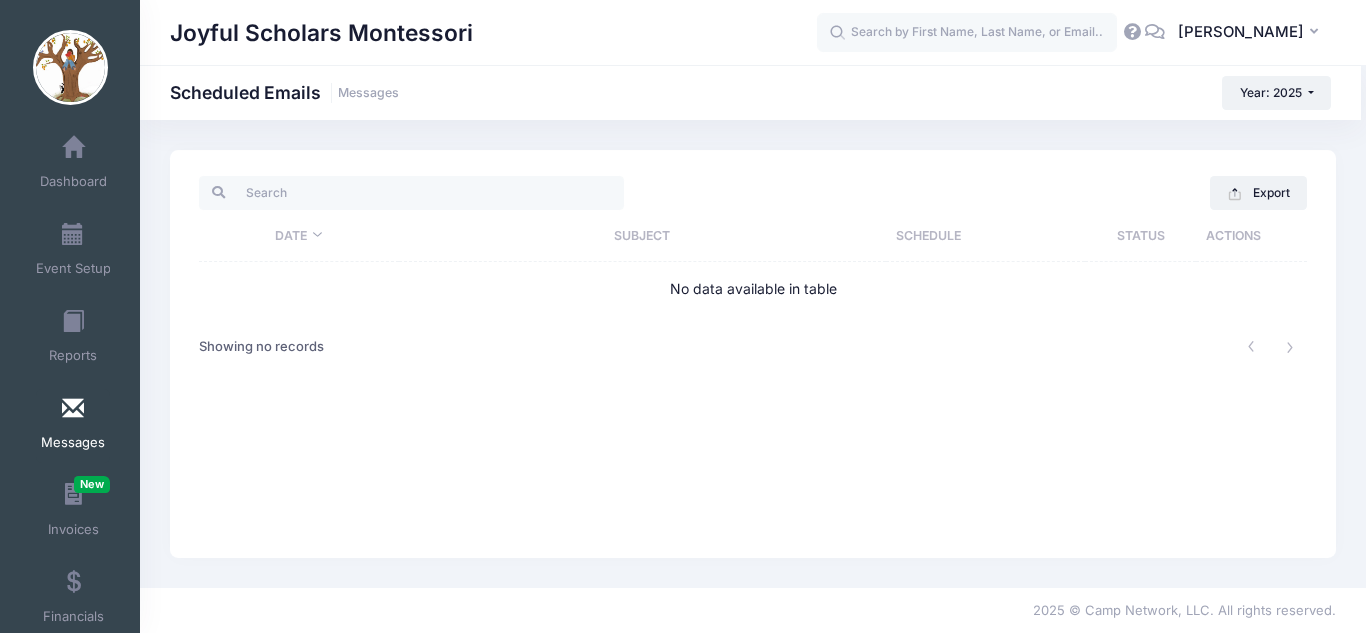 click on "Messages" at bounding box center [73, 443] 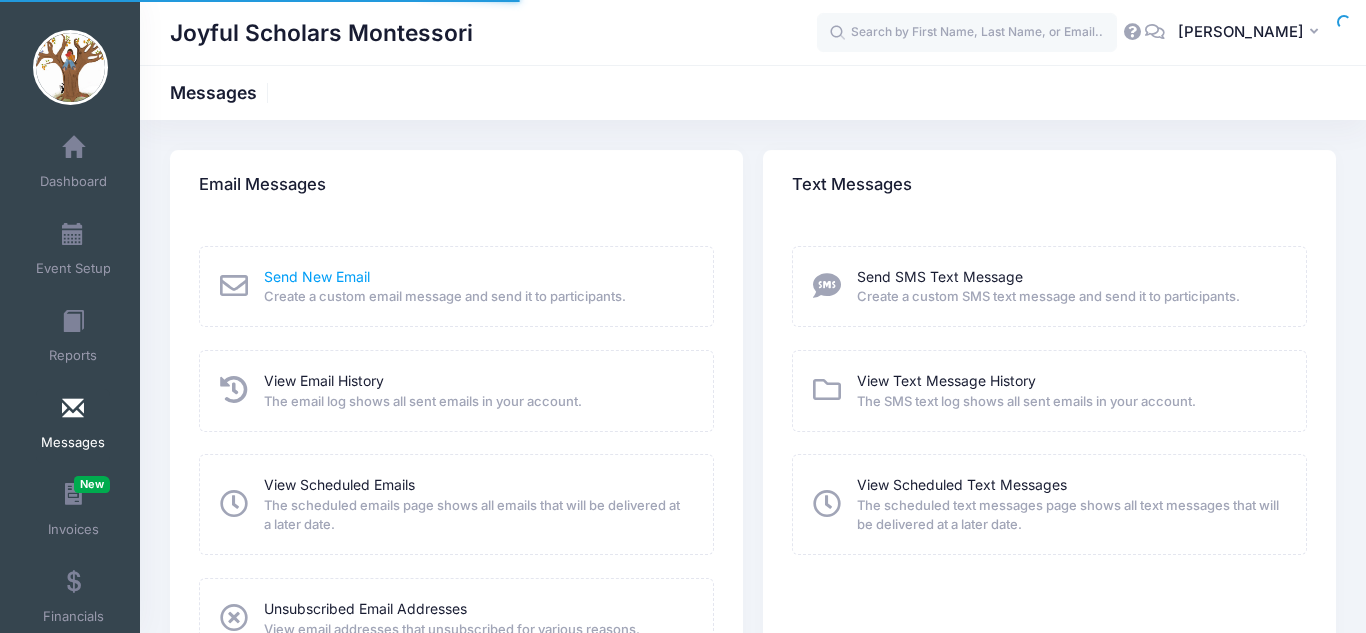 scroll, scrollTop: 0, scrollLeft: 0, axis: both 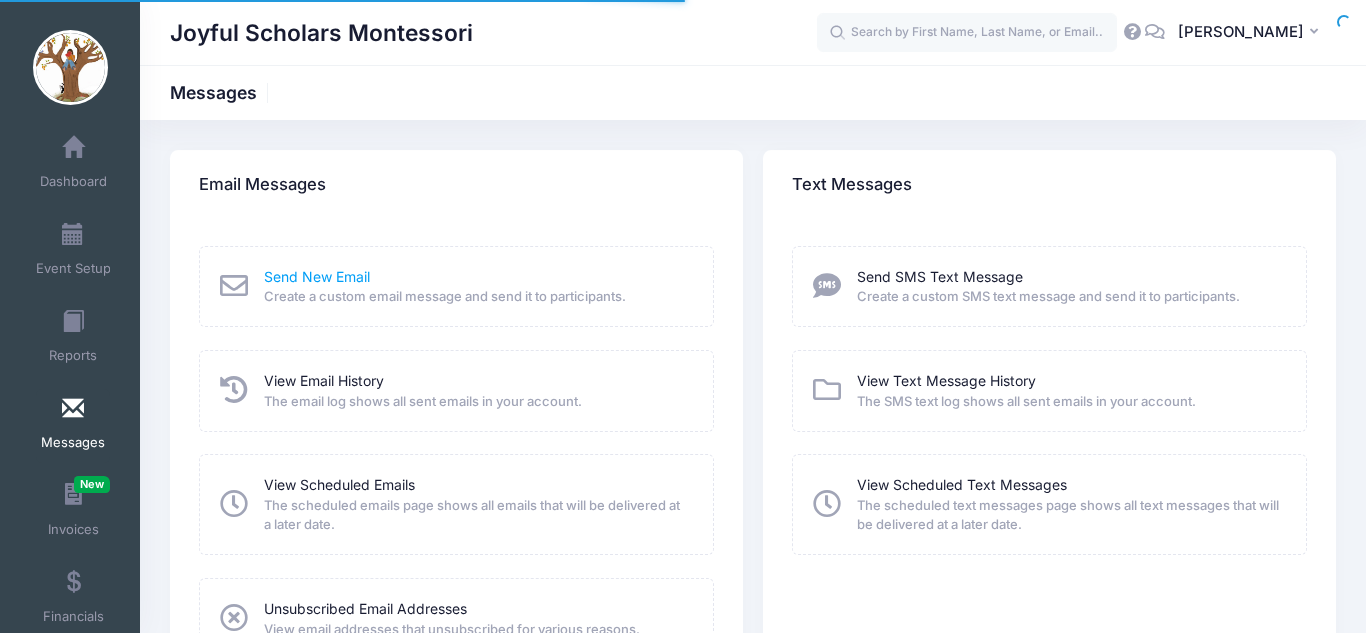 click on "Send New Email" at bounding box center [317, 276] 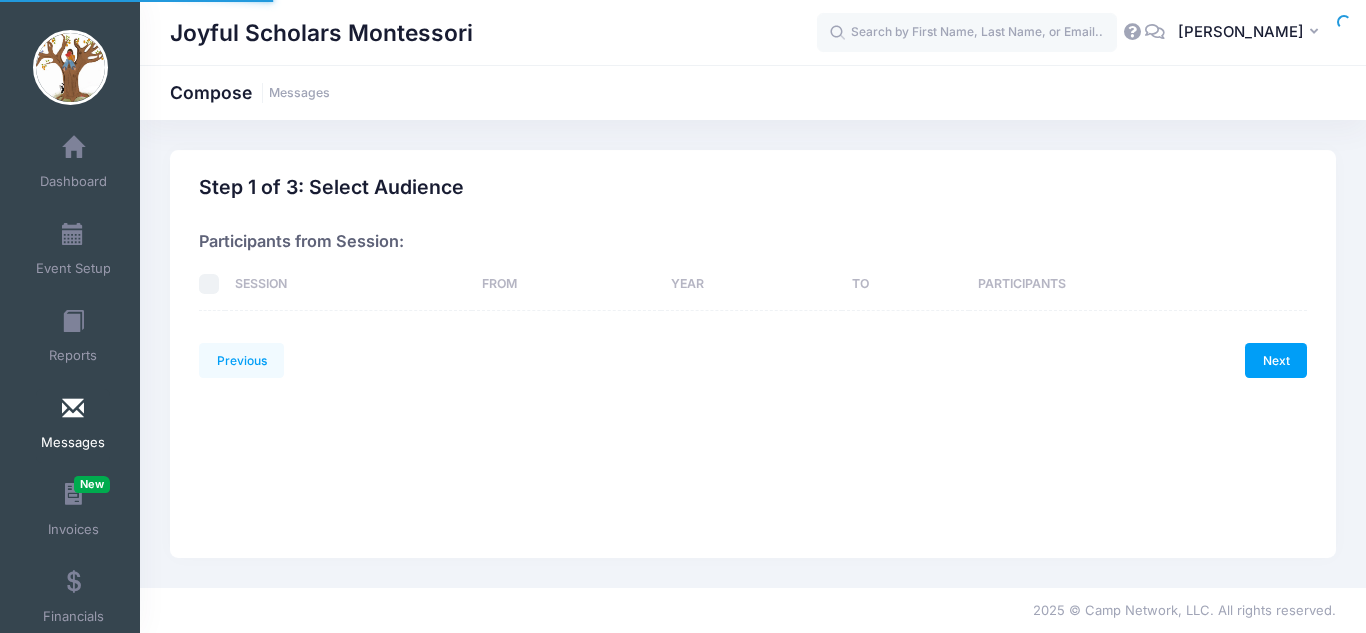 scroll, scrollTop: 0, scrollLeft: 0, axis: both 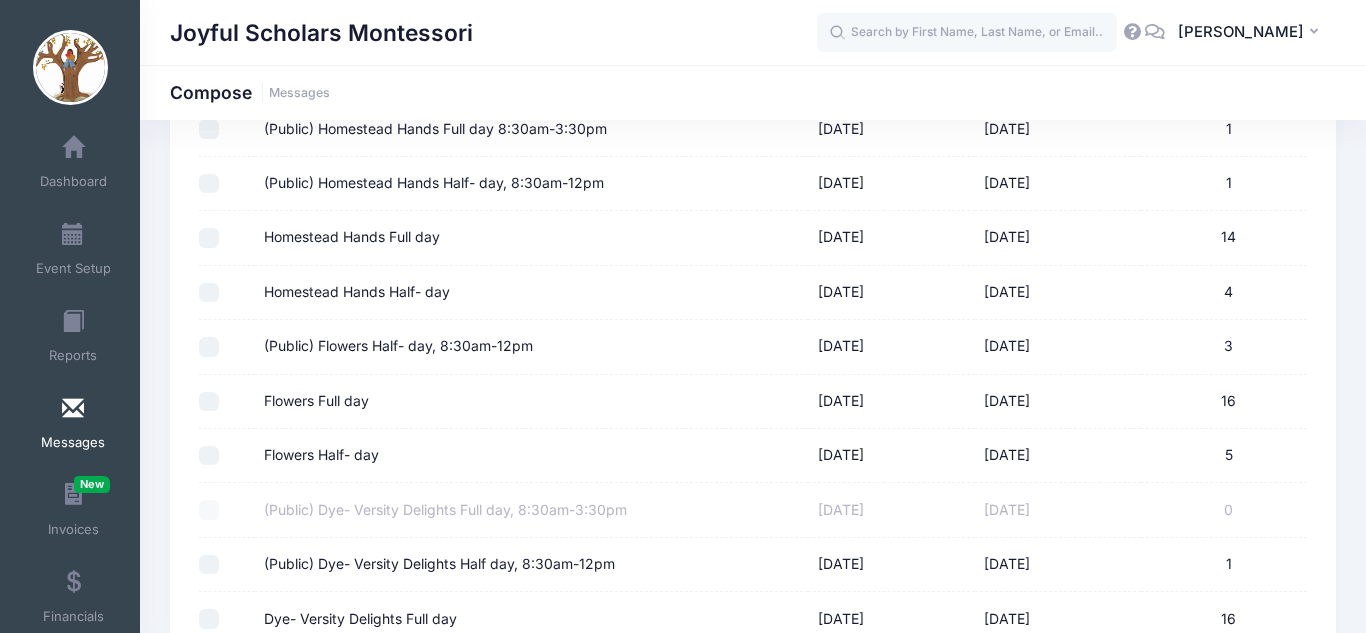 click on "(Public) Flowers Half- day, 8:30am-12pm" at bounding box center [209, 347] 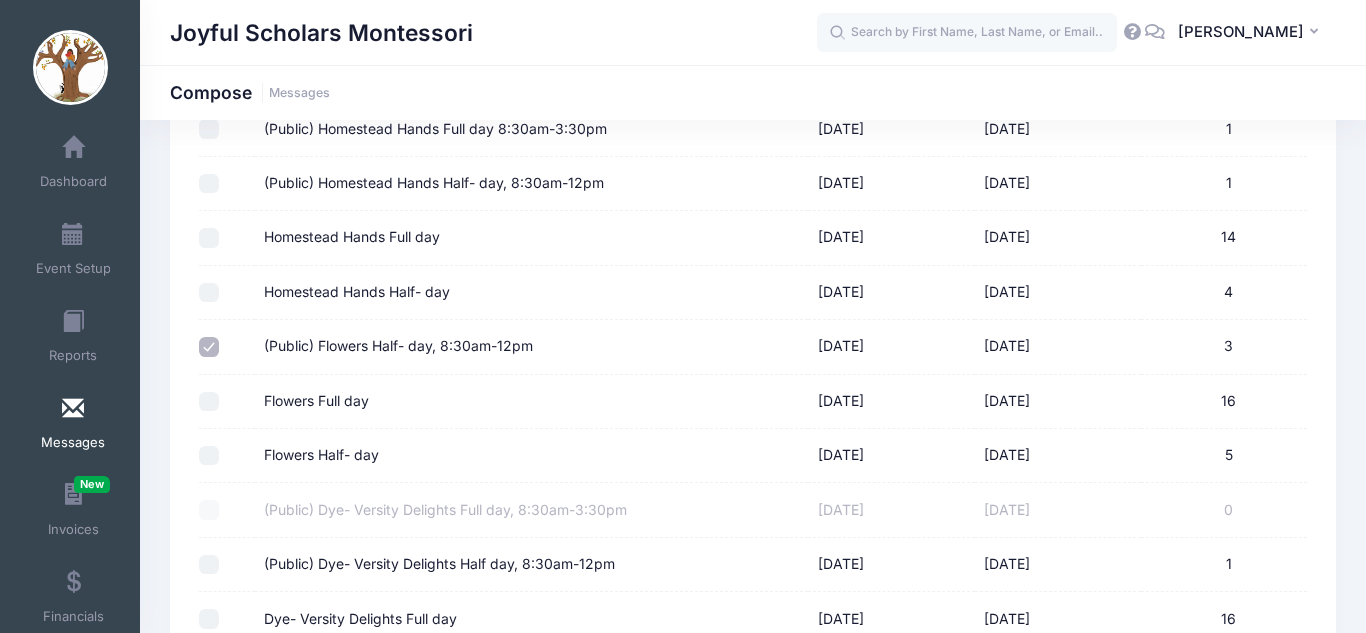 click on "Flowers Full day" at bounding box center (209, 402) 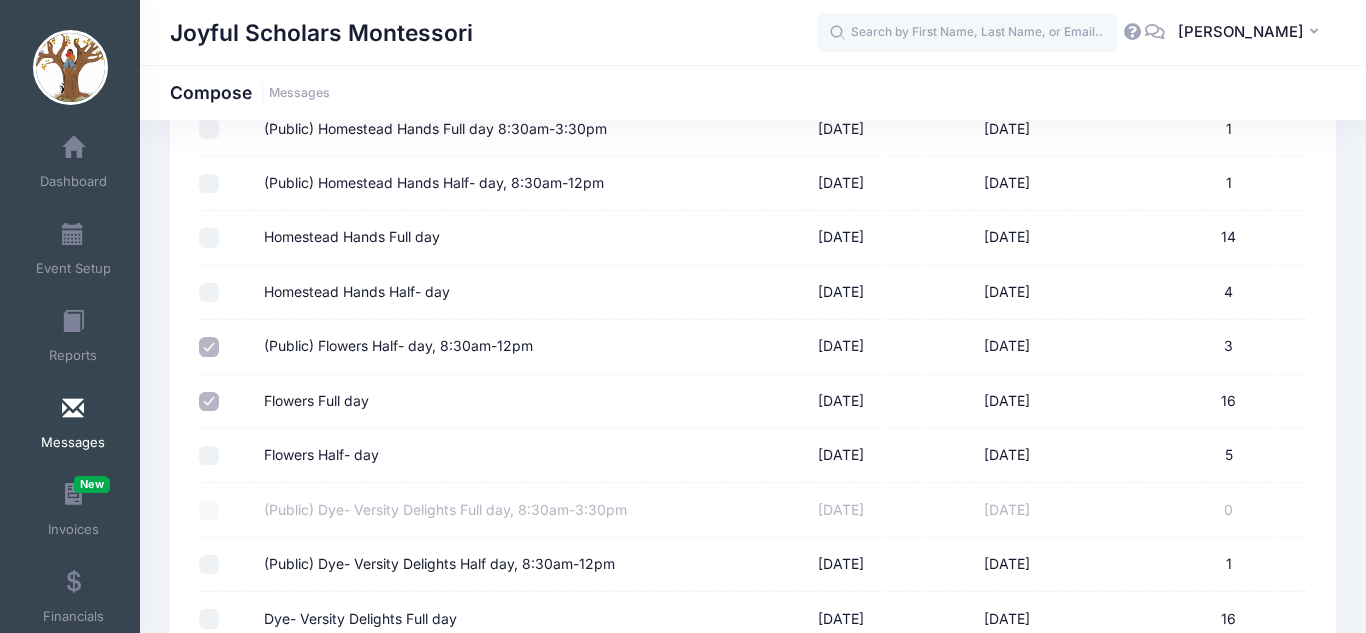 click on "Flowers Half- day" at bounding box center [209, 456] 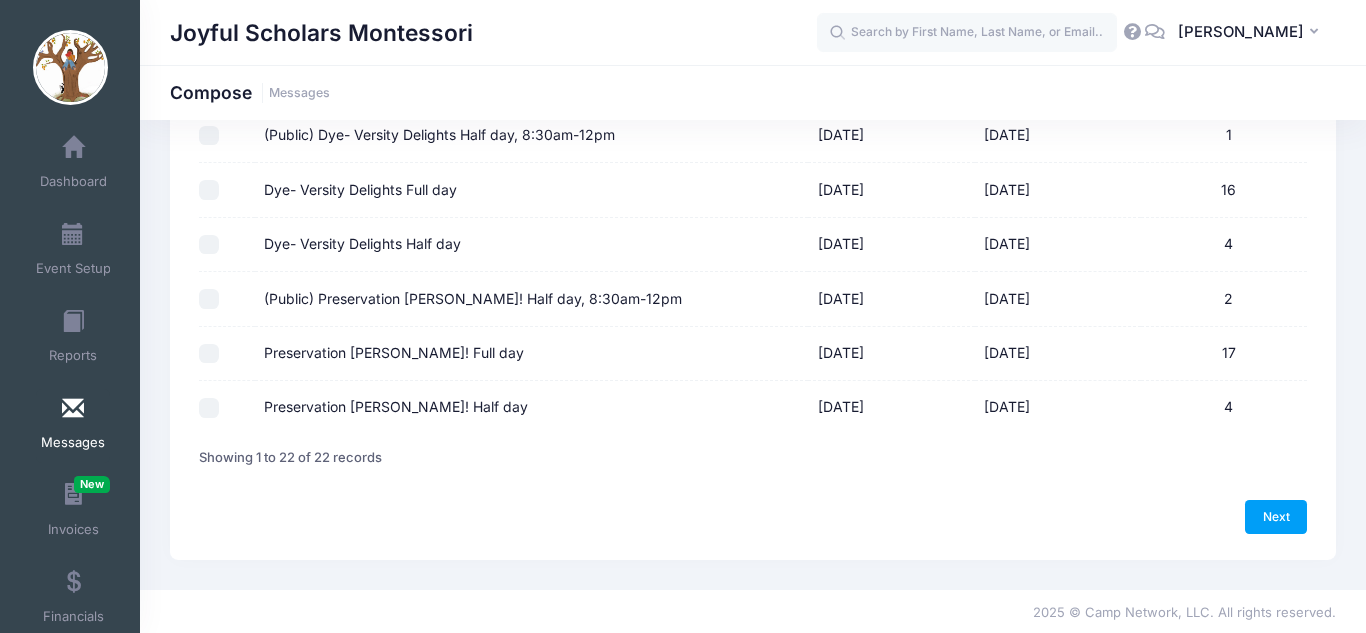 scroll, scrollTop: 1090, scrollLeft: 0, axis: vertical 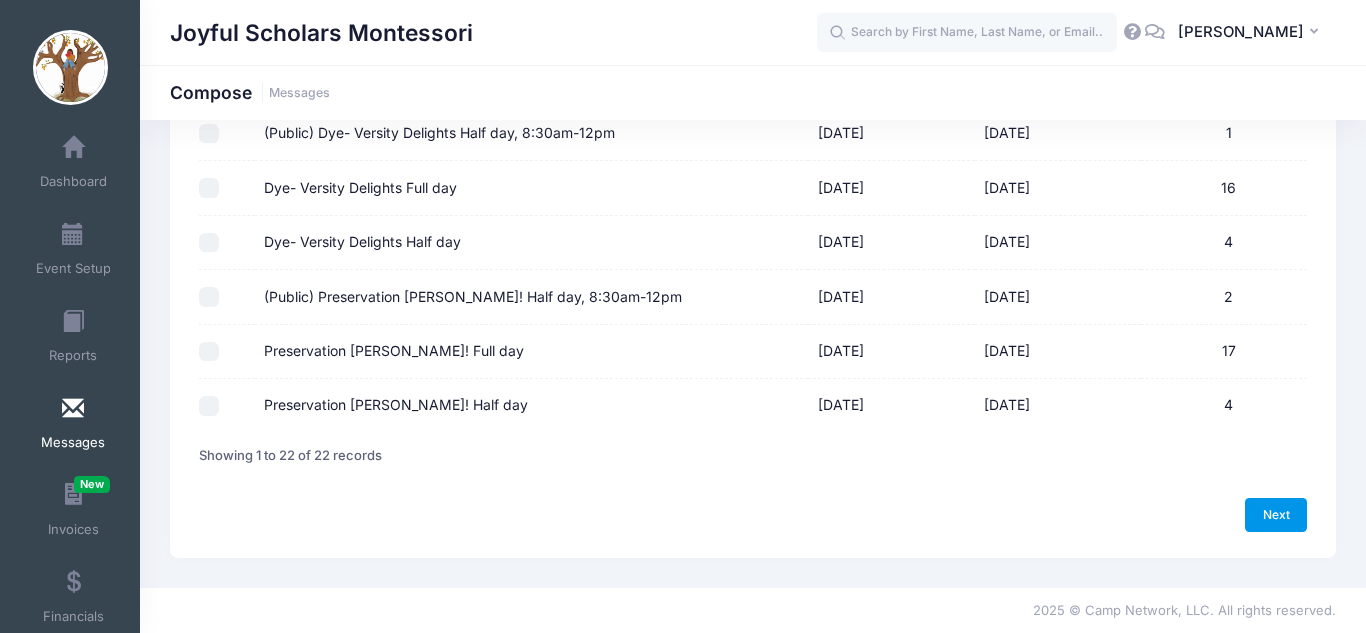 click on "Next" at bounding box center [1276, 515] 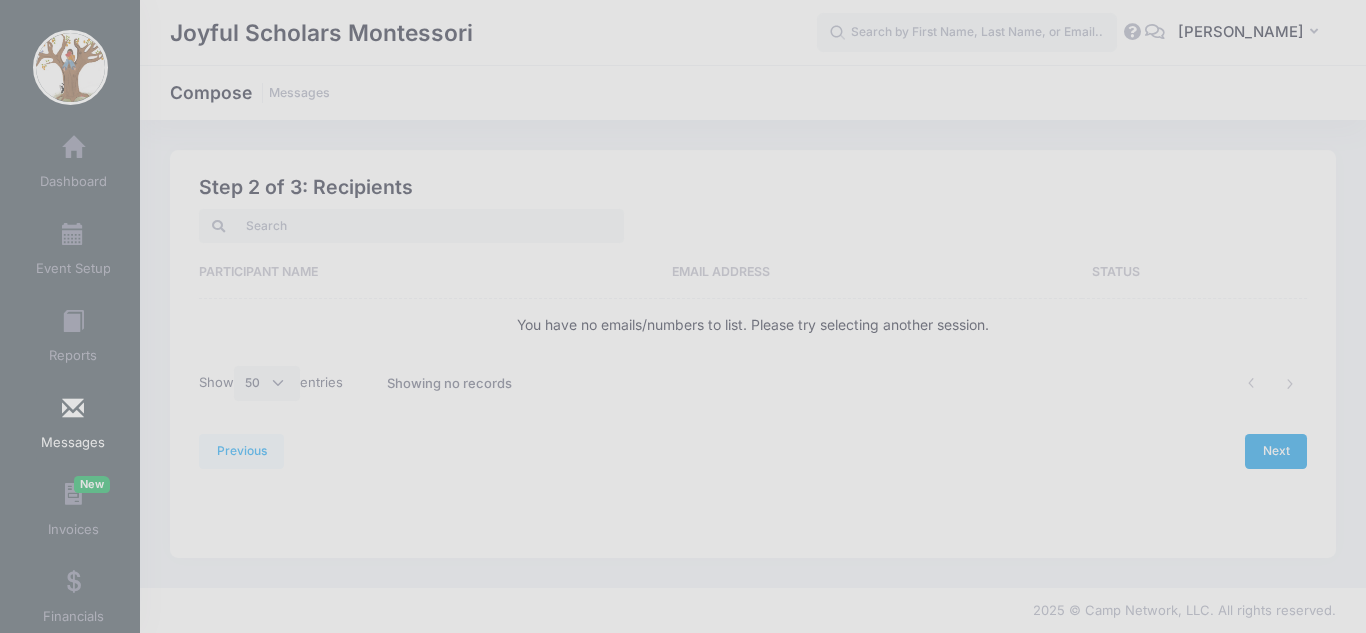 scroll, scrollTop: 0, scrollLeft: 0, axis: both 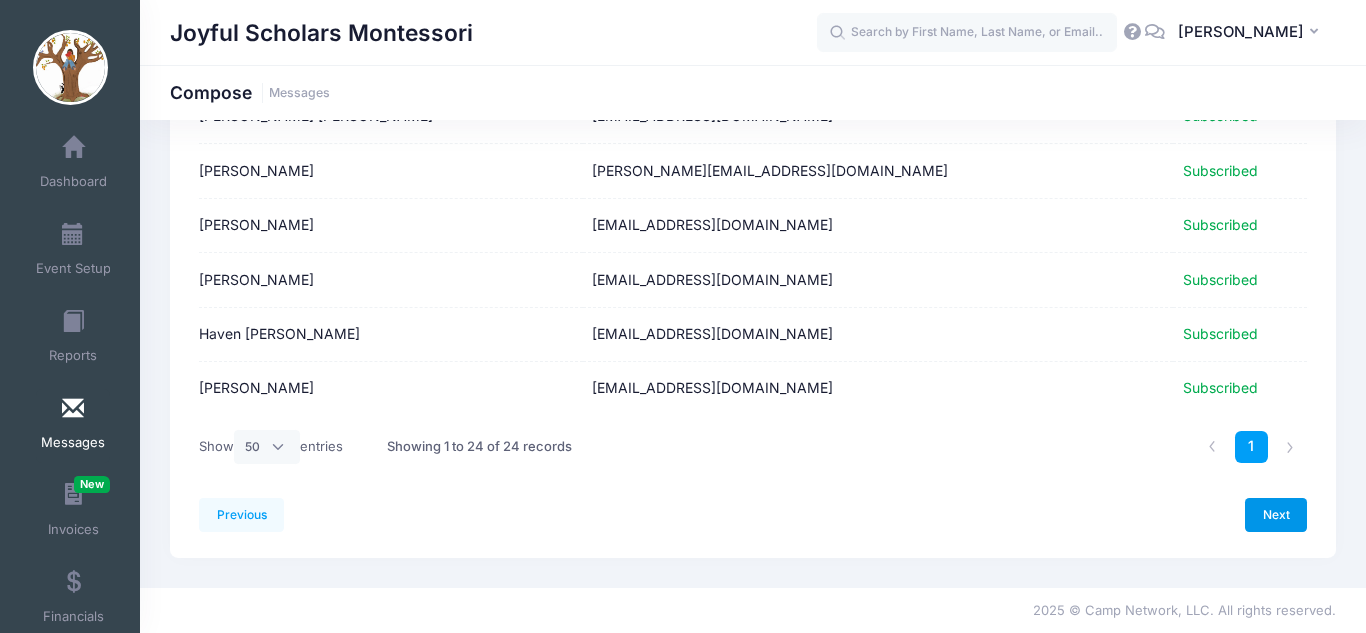 click on "Next" at bounding box center (1276, 515) 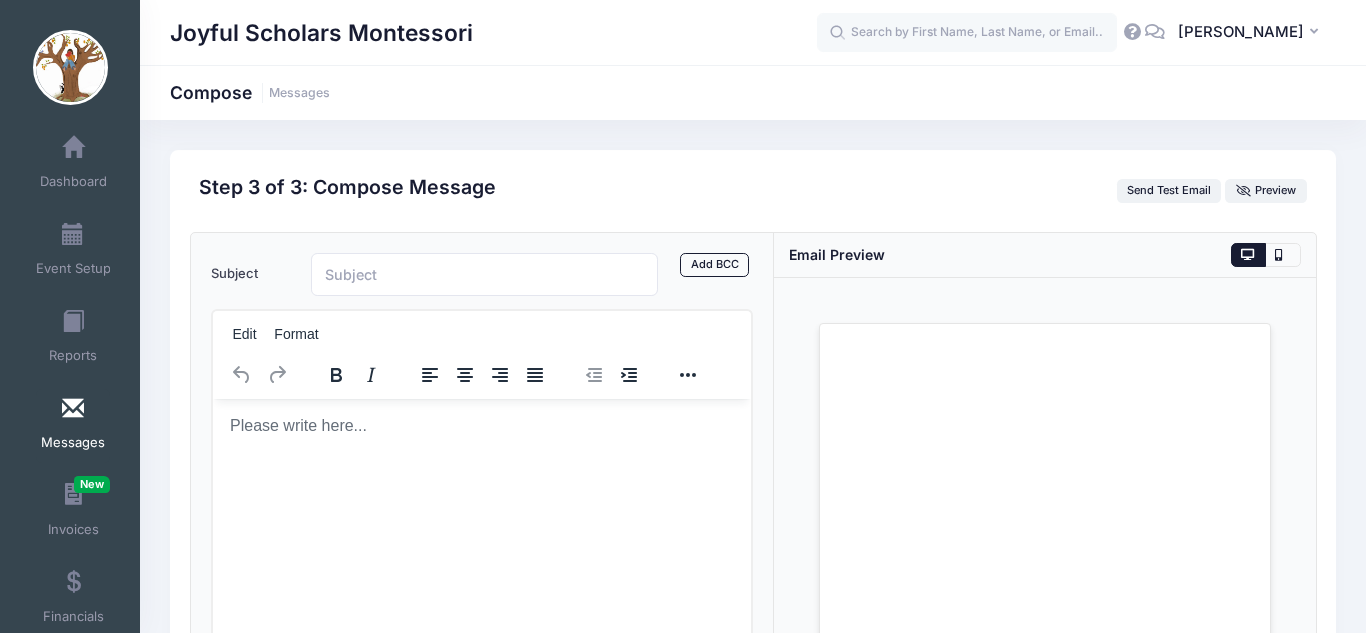 scroll, scrollTop: 0, scrollLeft: 0, axis: both 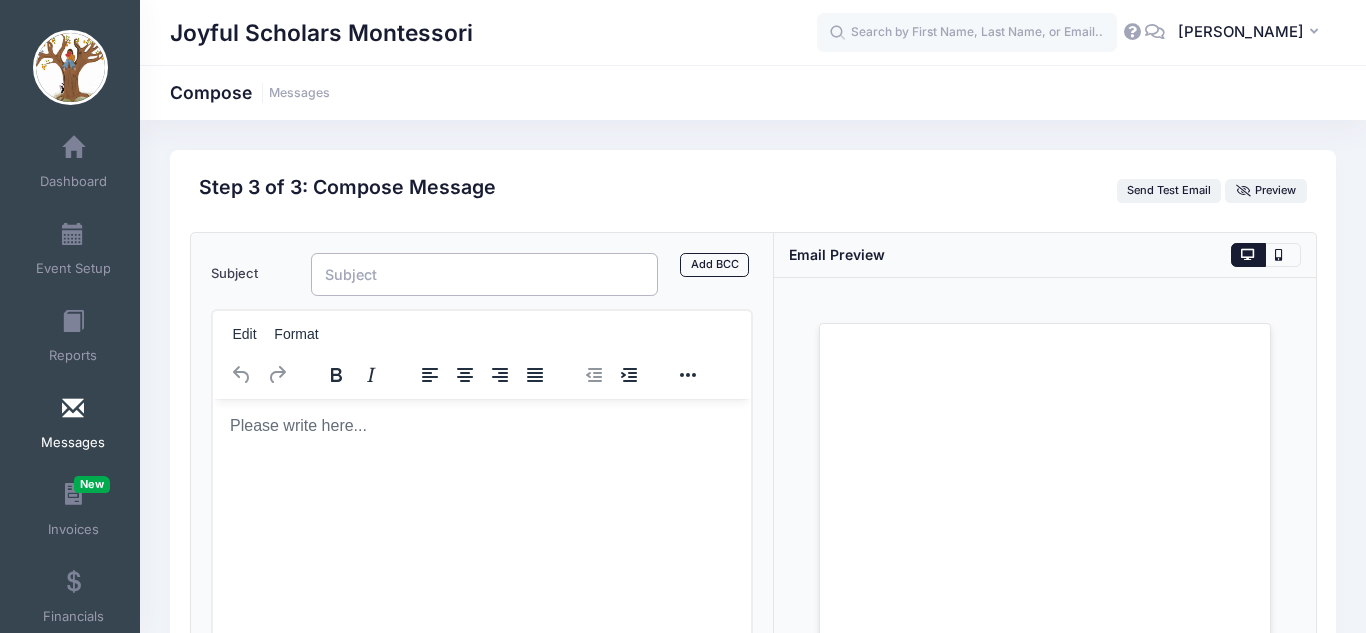 click on "Subject" at bounding box center [484, 274] 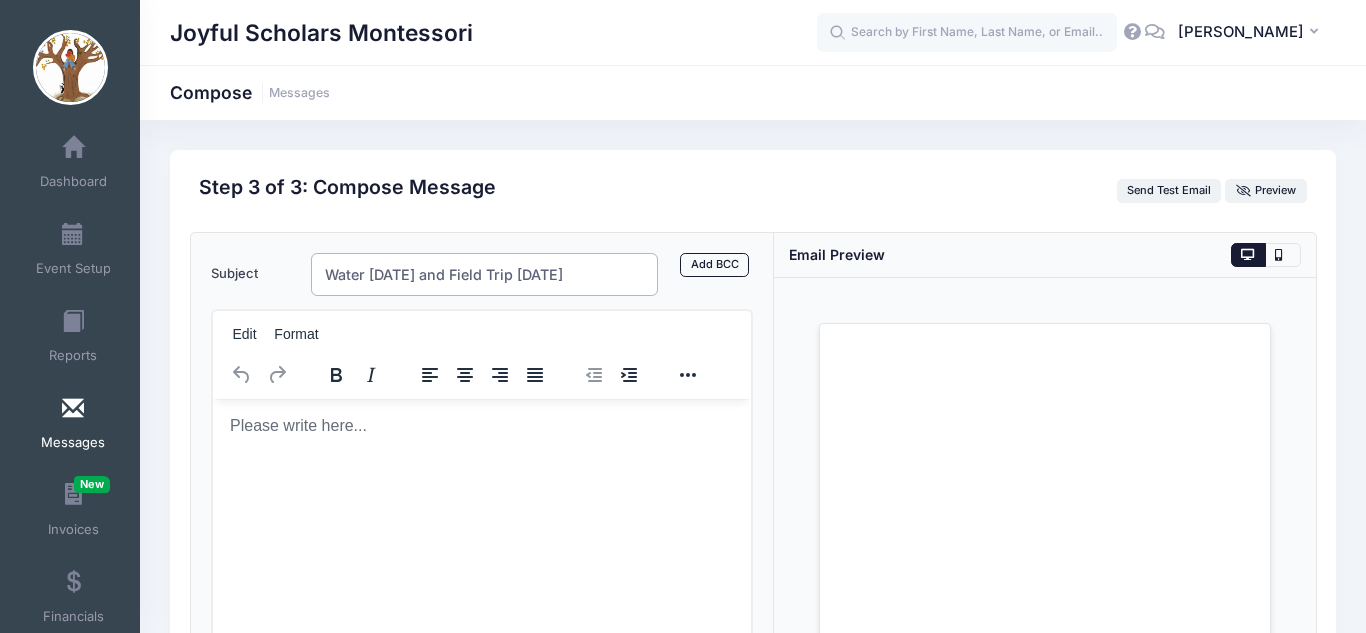 type on "Water [DATE] and Field Trip [DATE]" 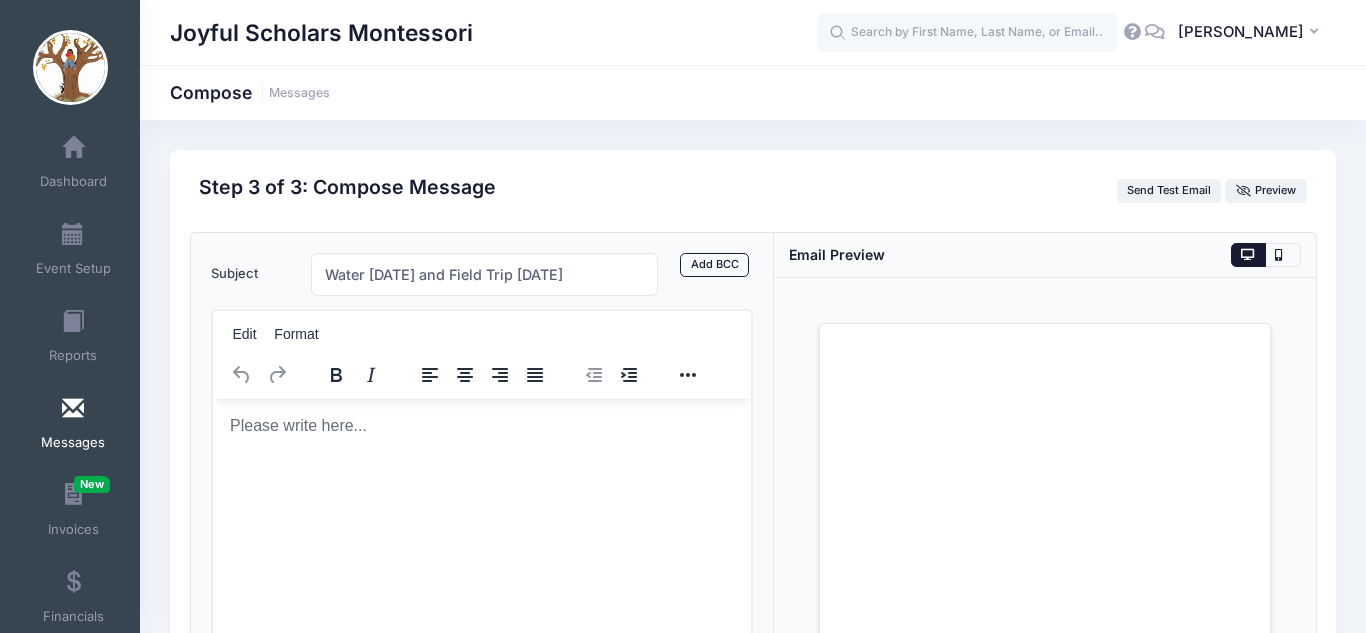 click at bounding box center [481, 425] 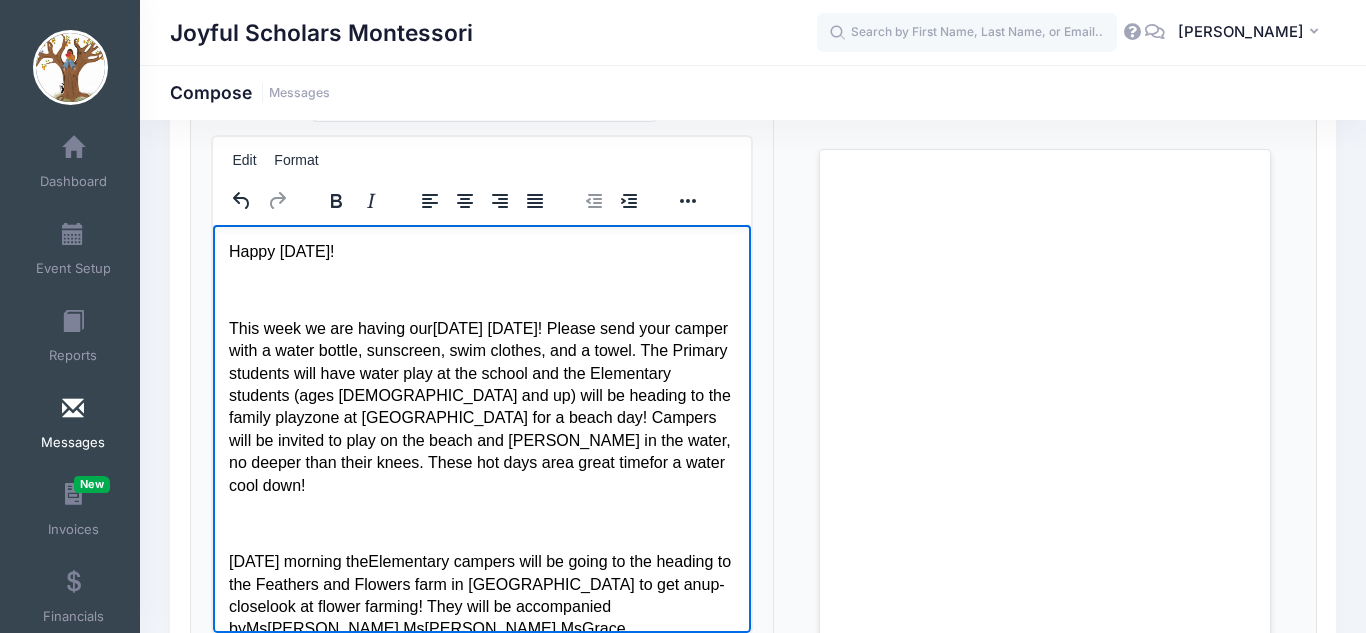 scroll, scrollTop: 259, scrollLeft: 0, axis: vertical 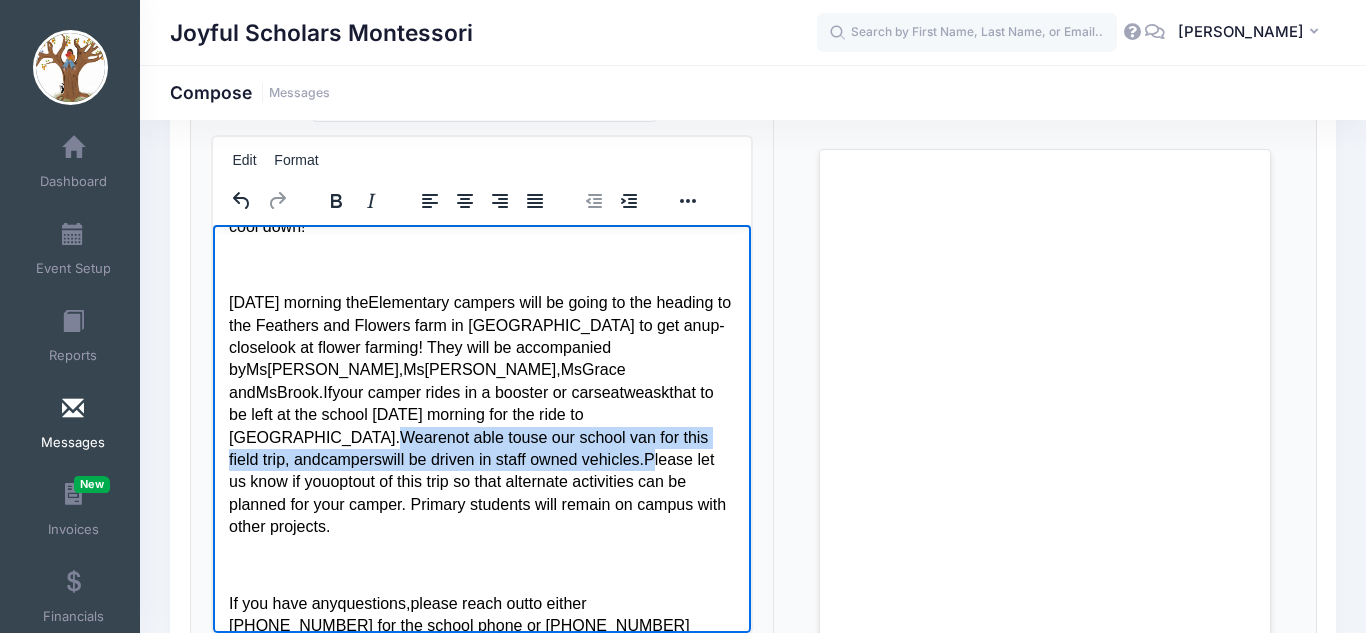 drag, startPoint x: 321, startPoint y: 394, endPoint x: 563, endPoint y: 414, distance: 242.82504 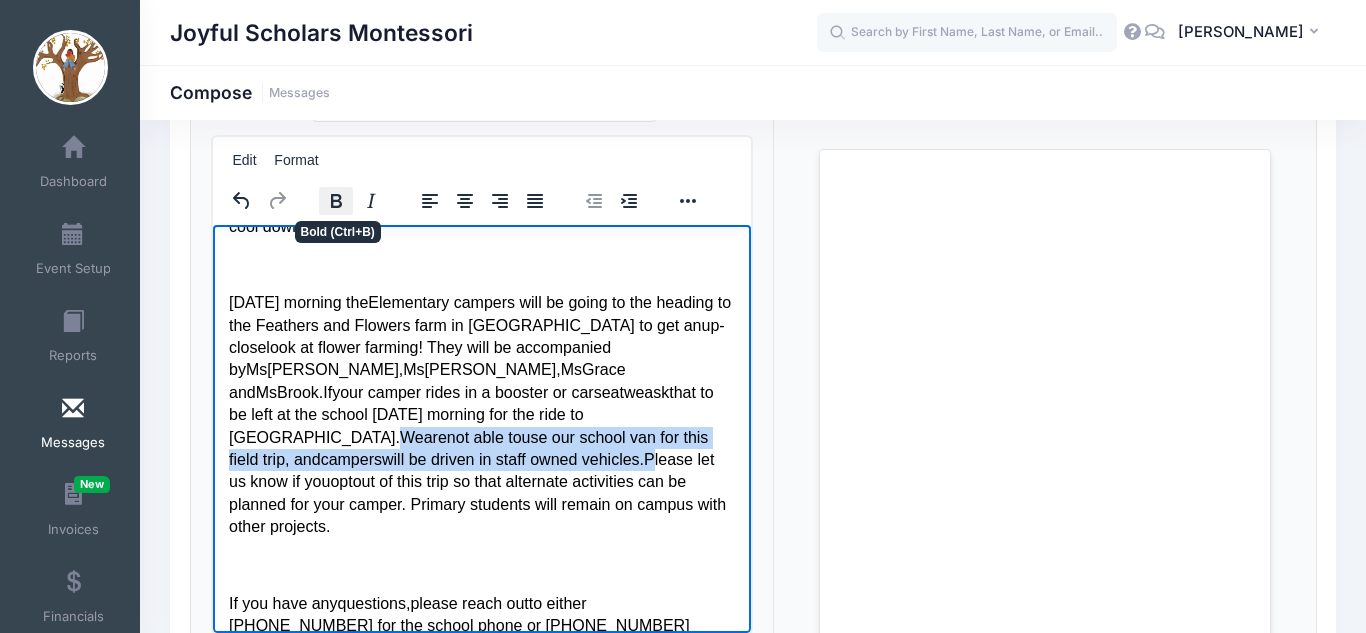 click 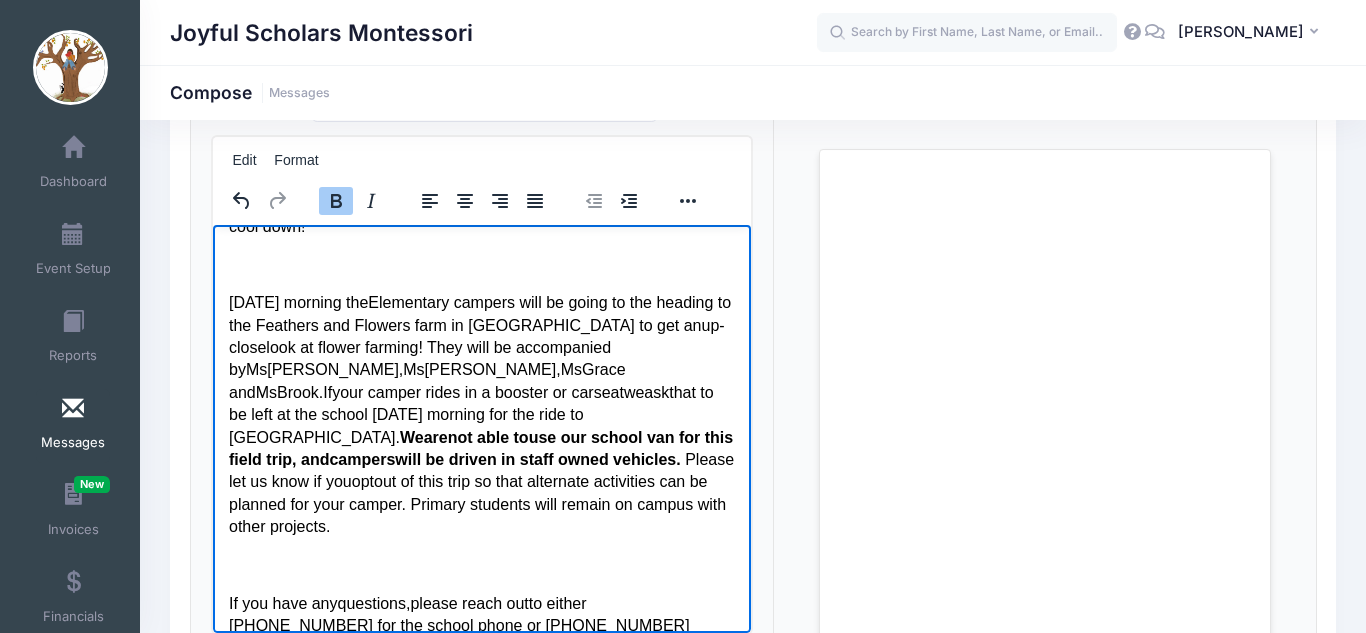 click on "your camper rides in a booster or car" at bounding box center [461, 391] 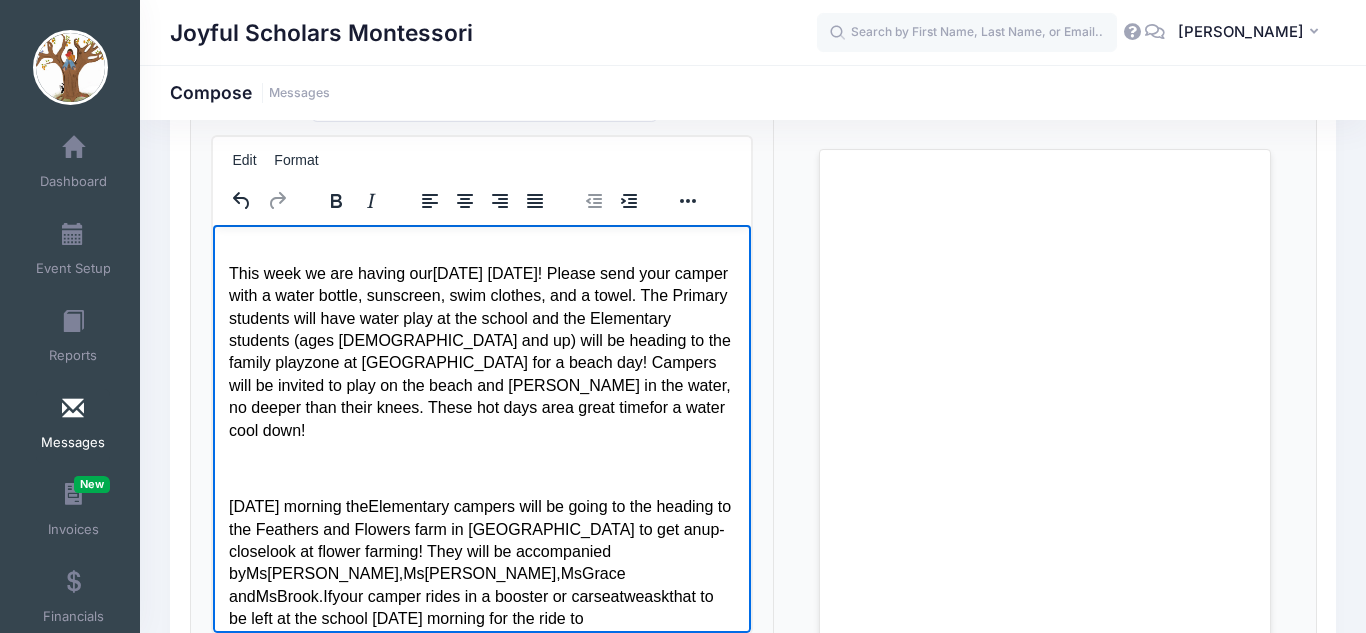 scroll, scrollTop: 17, scrollLeft: 0, axis: vertical 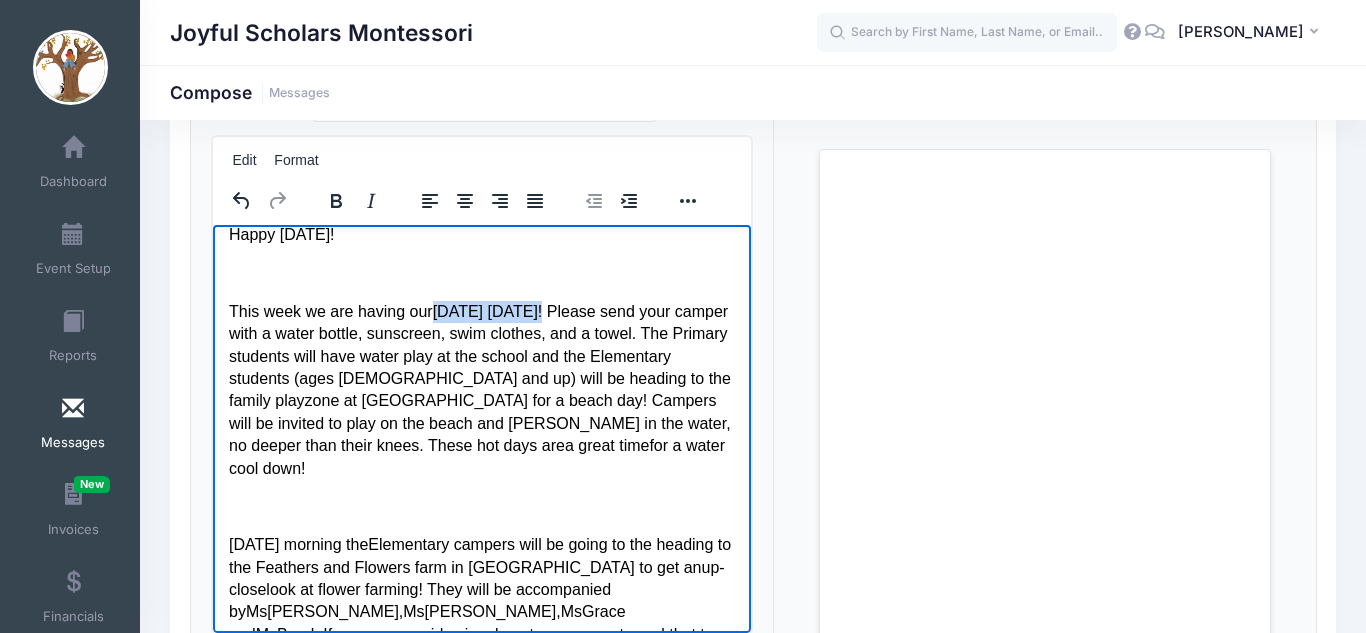 drag, startPoint x: 436, startPoint y: 308, endPoint x: 614, endPoint y: 312, distance: 178.04494 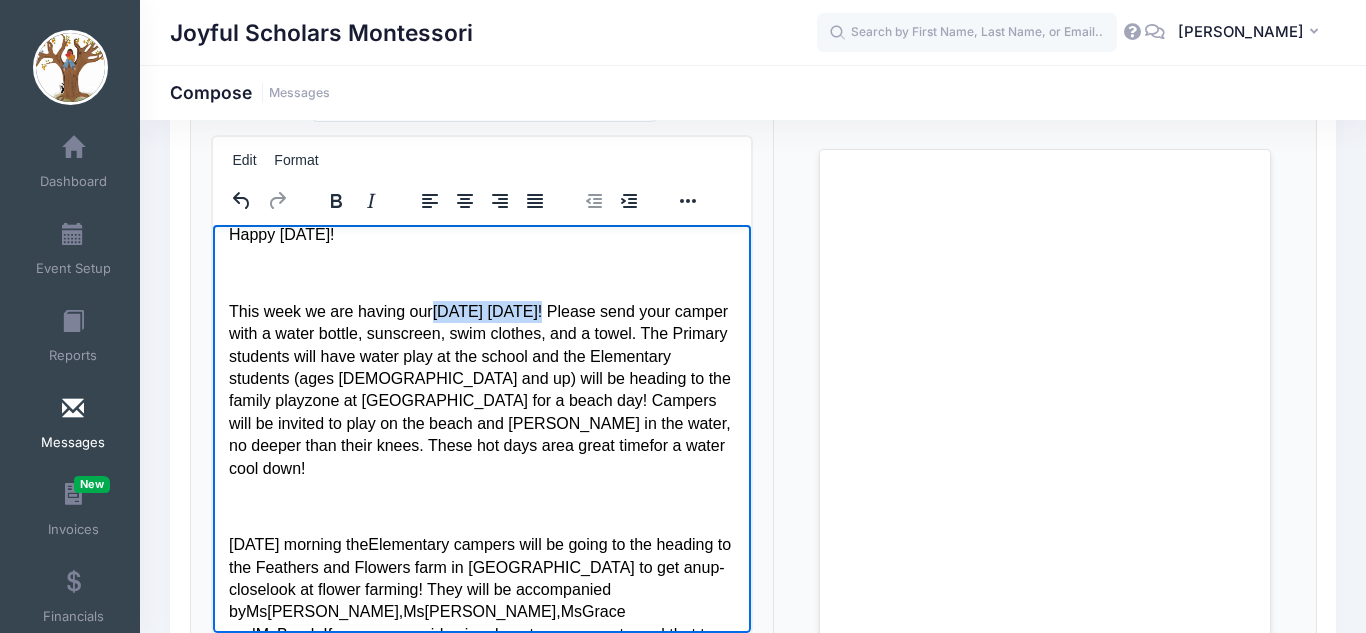 click on "This week we are having our  water day on Wednesday ! Please send your camper with a water bottle, sunscreen, swim clothes, and a towel. The Primary students will have water play at the school and the Elementary students (ages 5 and up) will be heading to the family play  zone at Walla Walla Park for a beach day! Campers will be invited to play on the beach and wade in the water, no deeper than their knees. These hot days are  a great time  for a water cool down !" at bounding box center (481, 389) 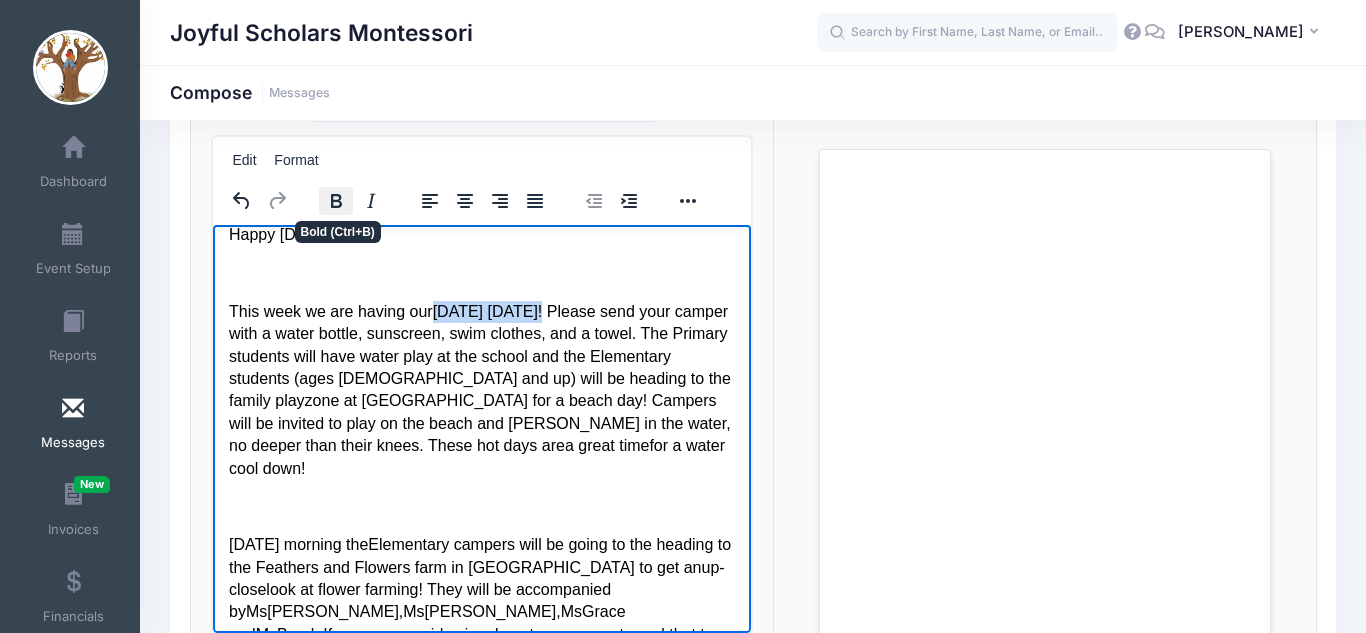 click 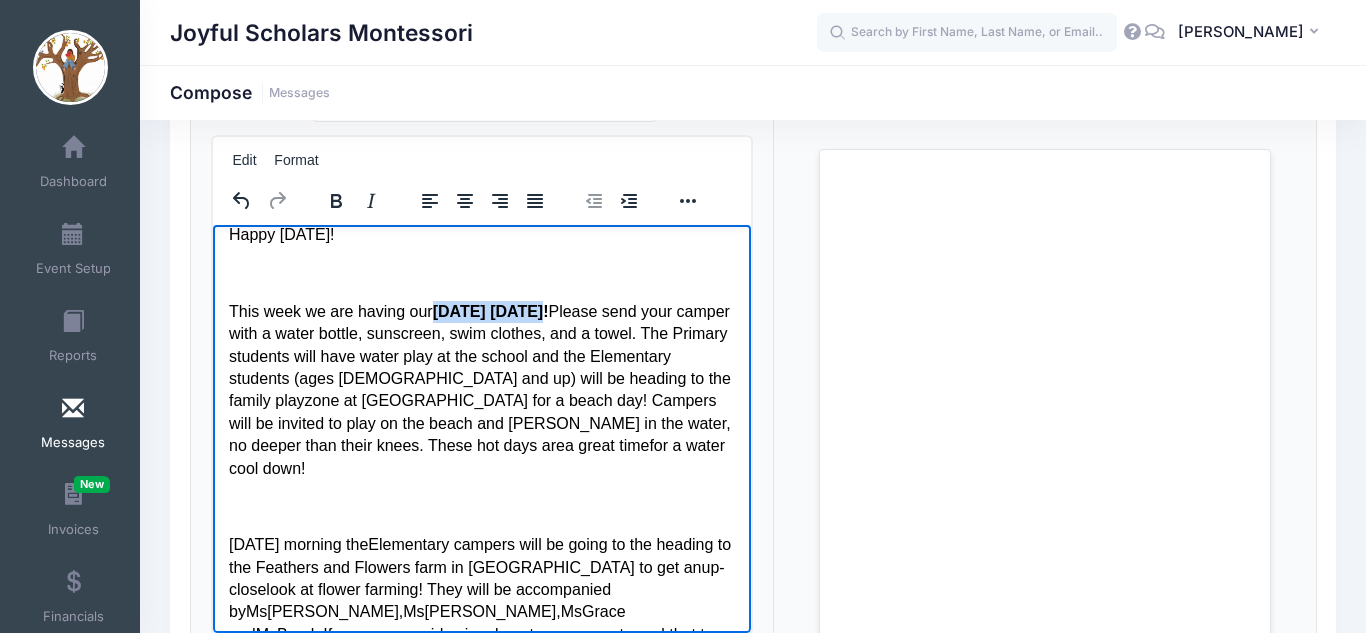 click on "a great time" at bounding box center (606, 444) 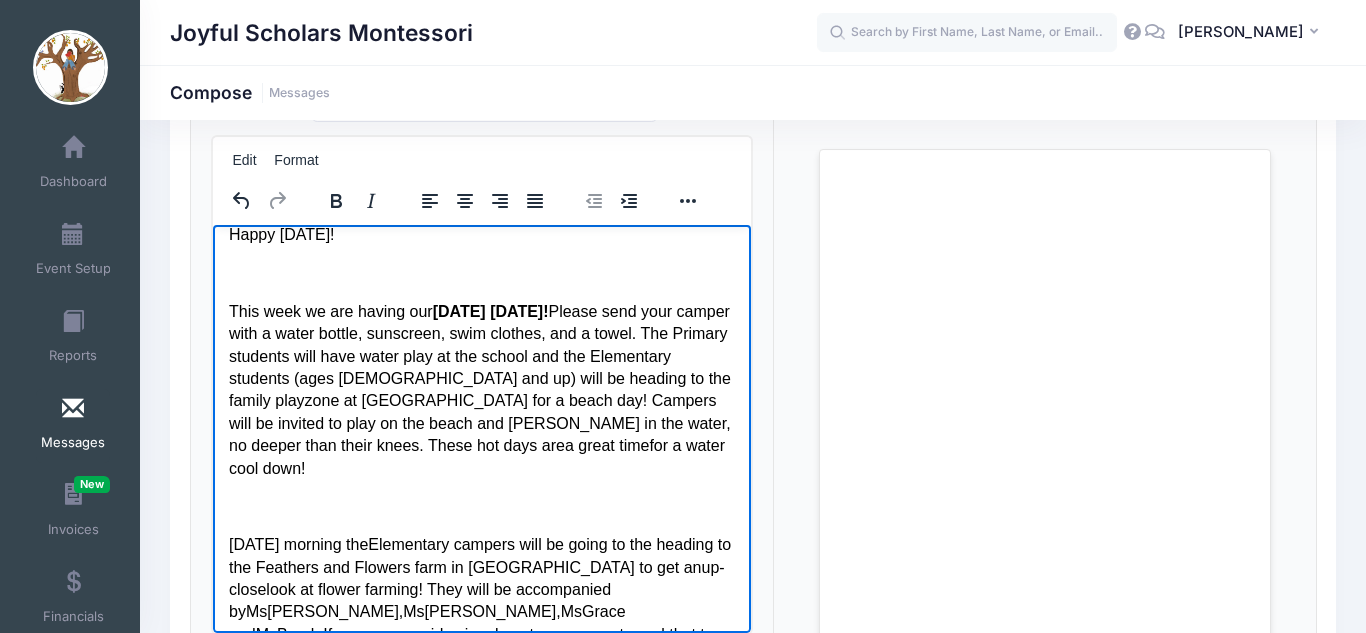 click on "!  Please send your camper with a water bottle, sunscreen, swim clothes, and a towel. The Primary students will have water play at the school and the Elementary students (ages 5 and up) will be heading to the family play" at bounding box center (479, 355) 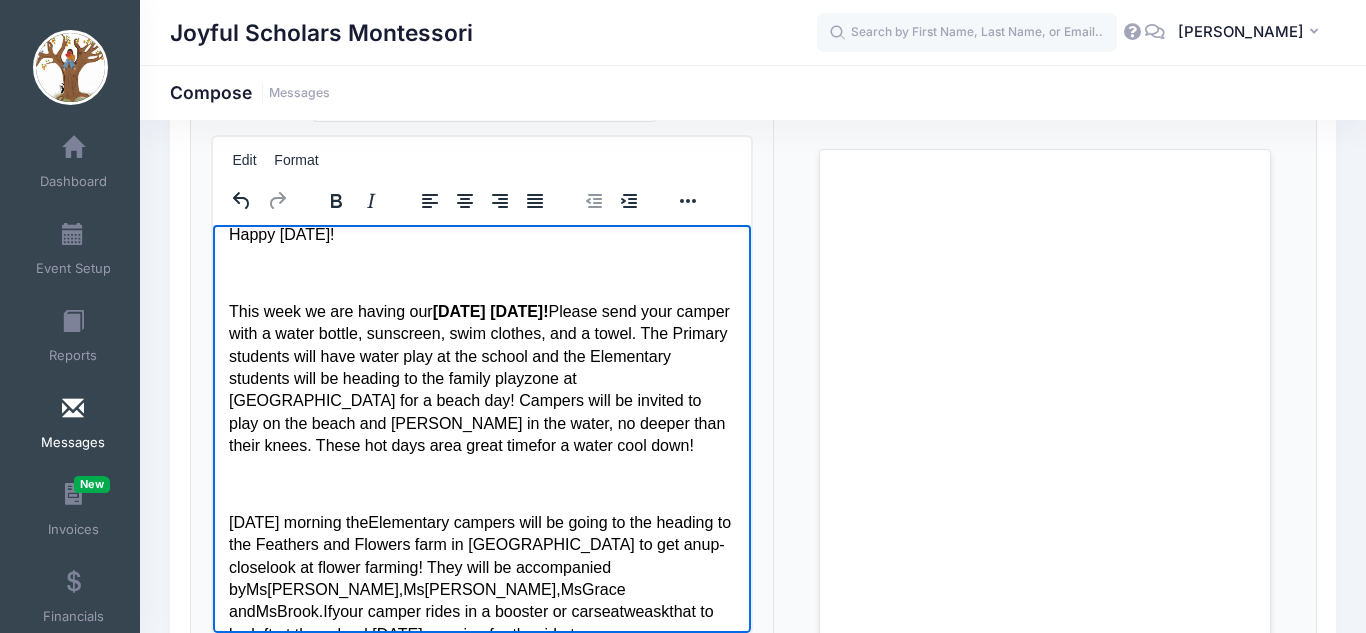 click at bounding box center (481, 484) 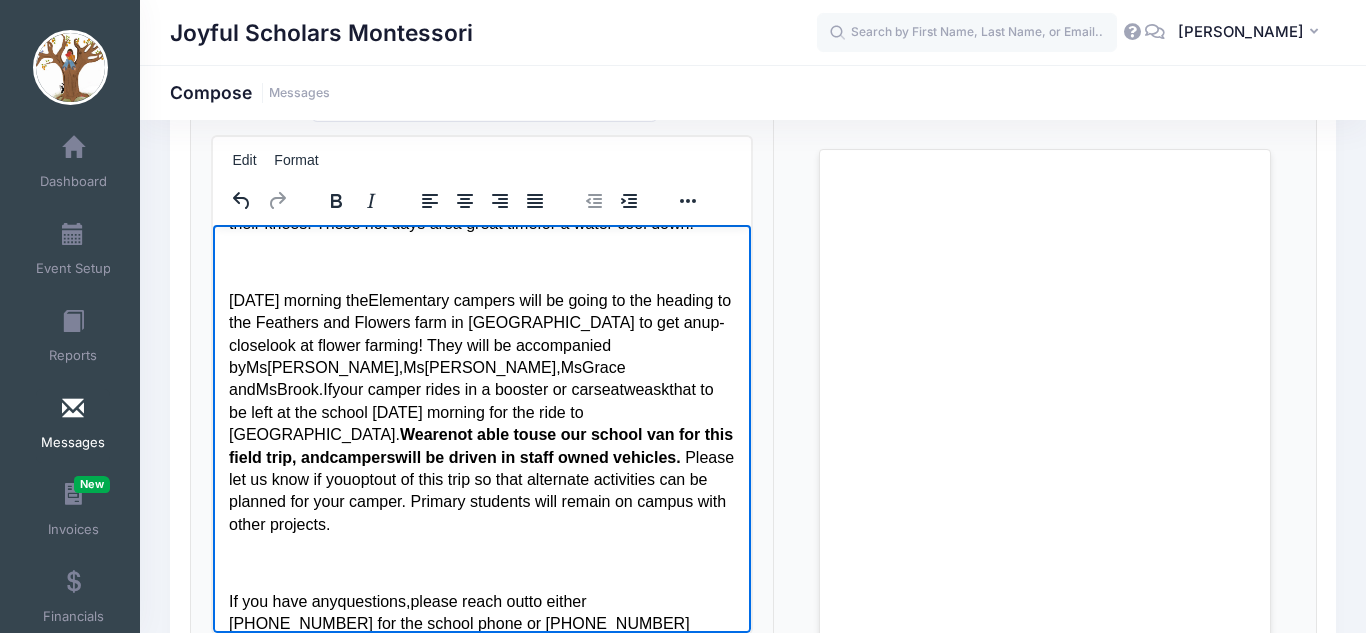 scroll, scrollTop: 278, scrollLeft: 0, axis: vertical 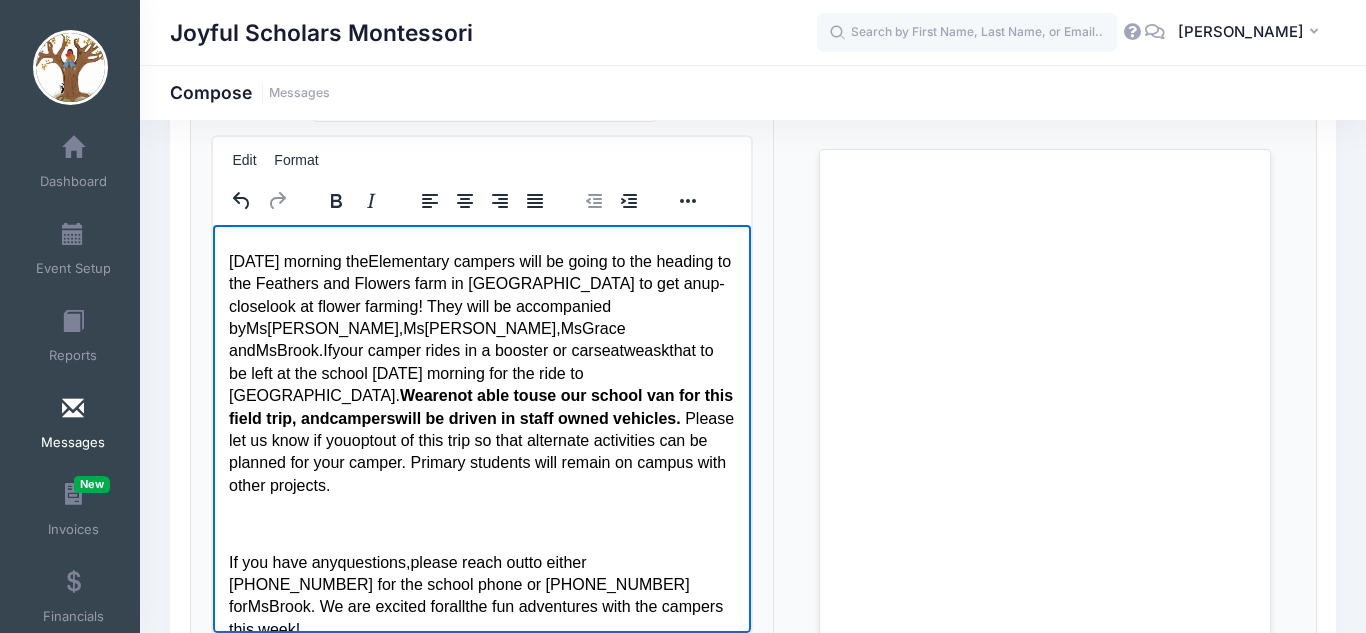 click on "Primary students will remain on campus with other projects." at bounding box center (476, 472) 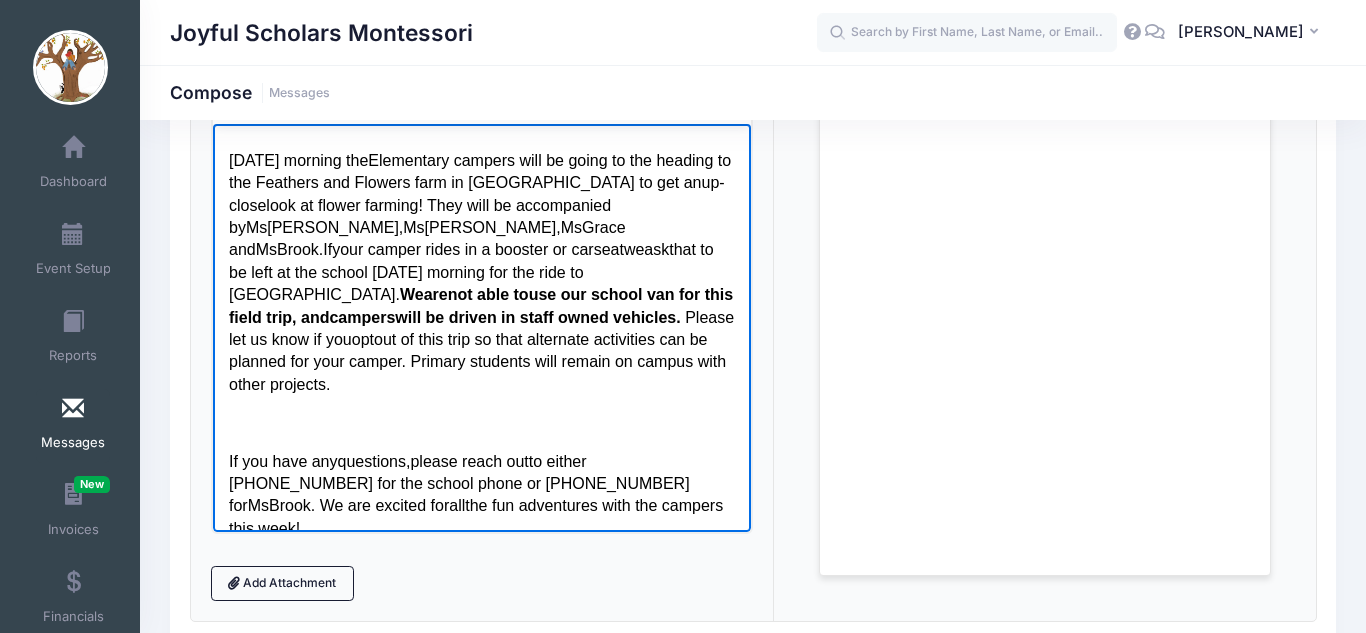 scroll, scrollTop: 285, scrollLeft: 0, axis: vertical 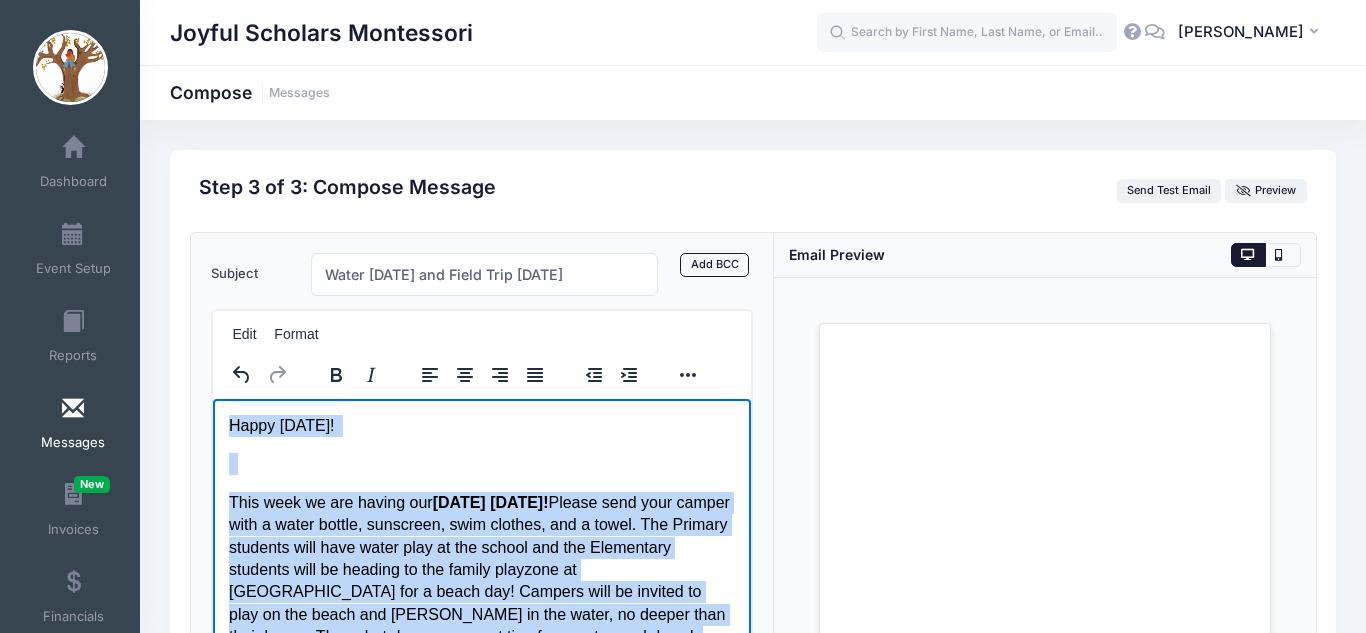 drag, startPoint x: 351, startPoint y: 800, endPoint x: 183, endPoint y: 265, distance: 560.7575 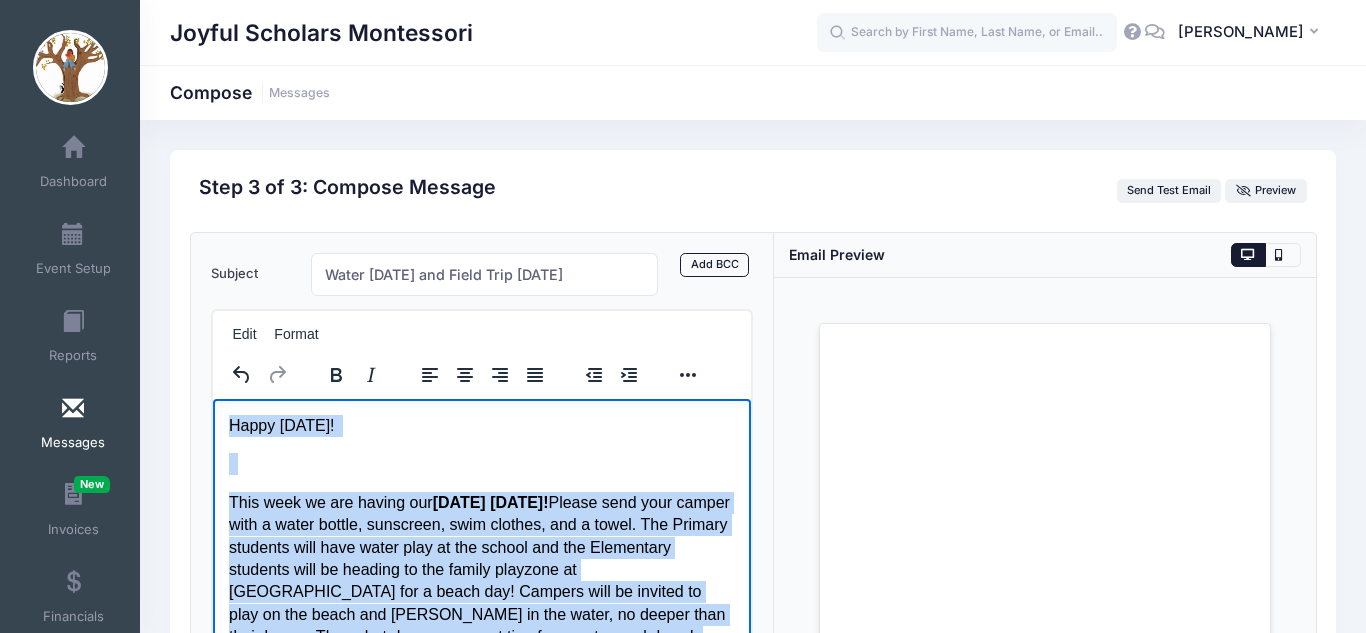 click on "Happy Tuesday!     This week we are having our  water day on Wednesday !  Please send your camper with a water bottle, sunscreen, swim clothes, and a towel. The Primary students will have water play at the school and the Elementary students will be heading to the family play  zone at Walla Walla Park for a beach day! Campers will be invited to play on the beach and wade in the water, no deeper than their knees. These hot days are  a great time  for a water cool down !     On Friday morning the  Elementary campers will be going to the heading to the Feathers and Flowers farm in Sunnyslope to get an  up-close  look at flower farming!   They will be accompanied by  Ms  Felicia,  Ms  Daniela,  Ms  Grace and  Ms  Brook.  If  your camper rides in a booster or car  seat  we  ask  that to be left at the school Friday morning for the ride to Sunnyslope .  We  are  not able to  use our school van for this field trip,   and  campers  will be driven in staff owned vehicles .   Please let us know if you  opt" at bounding box center (481, 772) 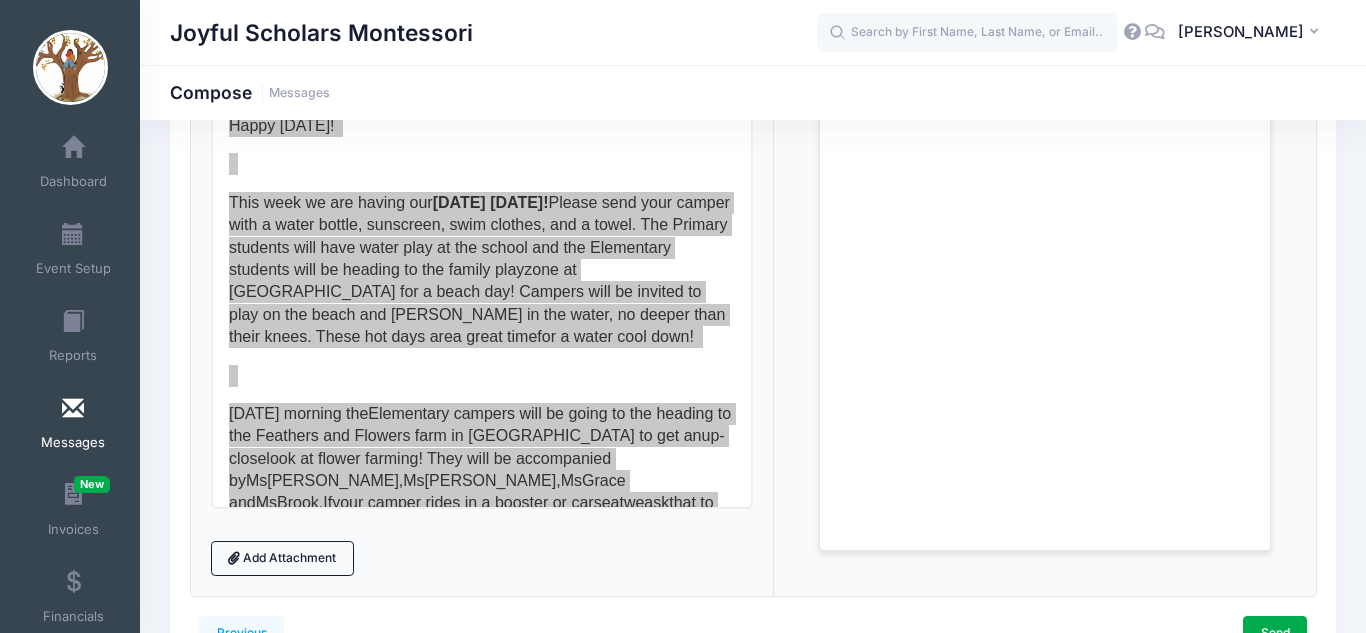 scroll, scrollTop: 334, scrollLeft: 0, axis: vertical 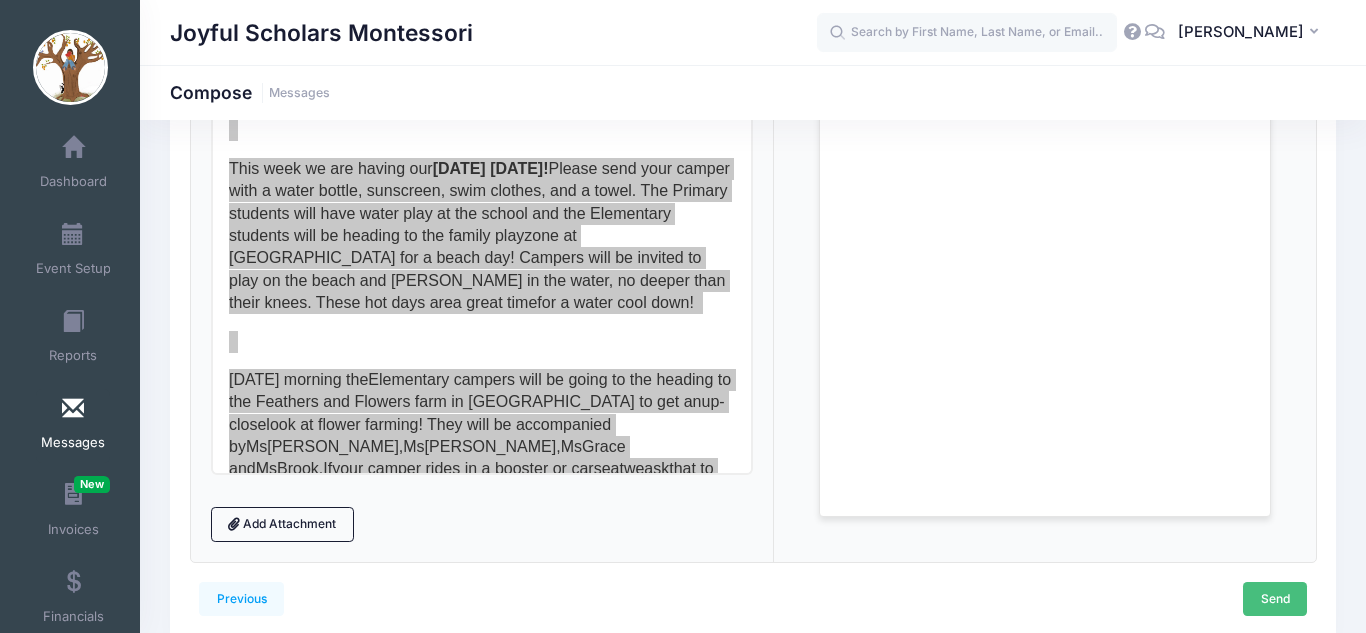 click on "Send" at bounding box center [1275, 599] 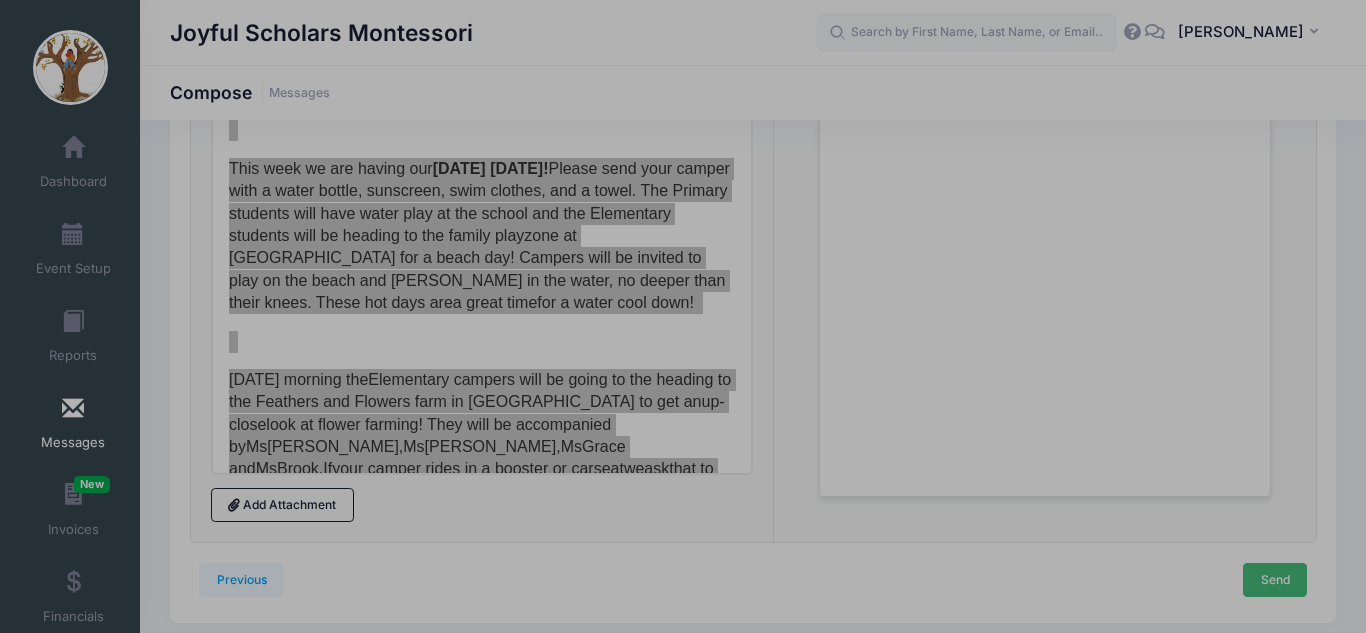 scroll, scrollTop: 0, scrollLeft: 0, axis: both 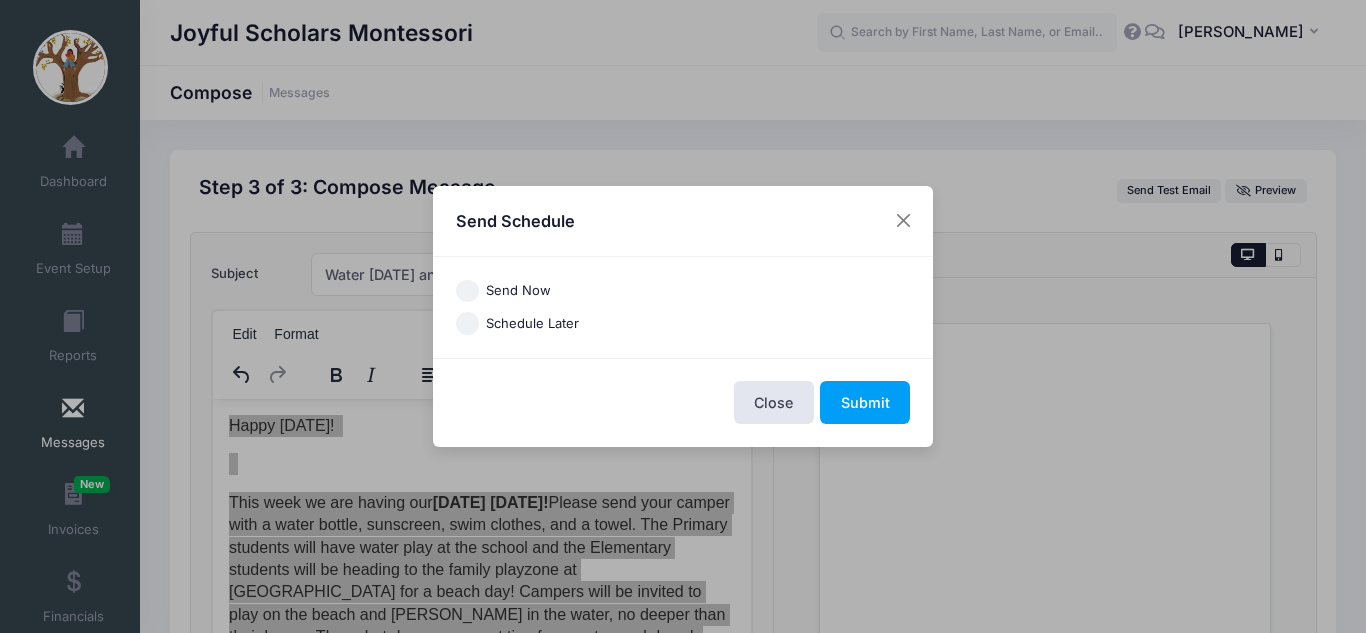 click on "Schedule Later" at bounding box center (532, 324) 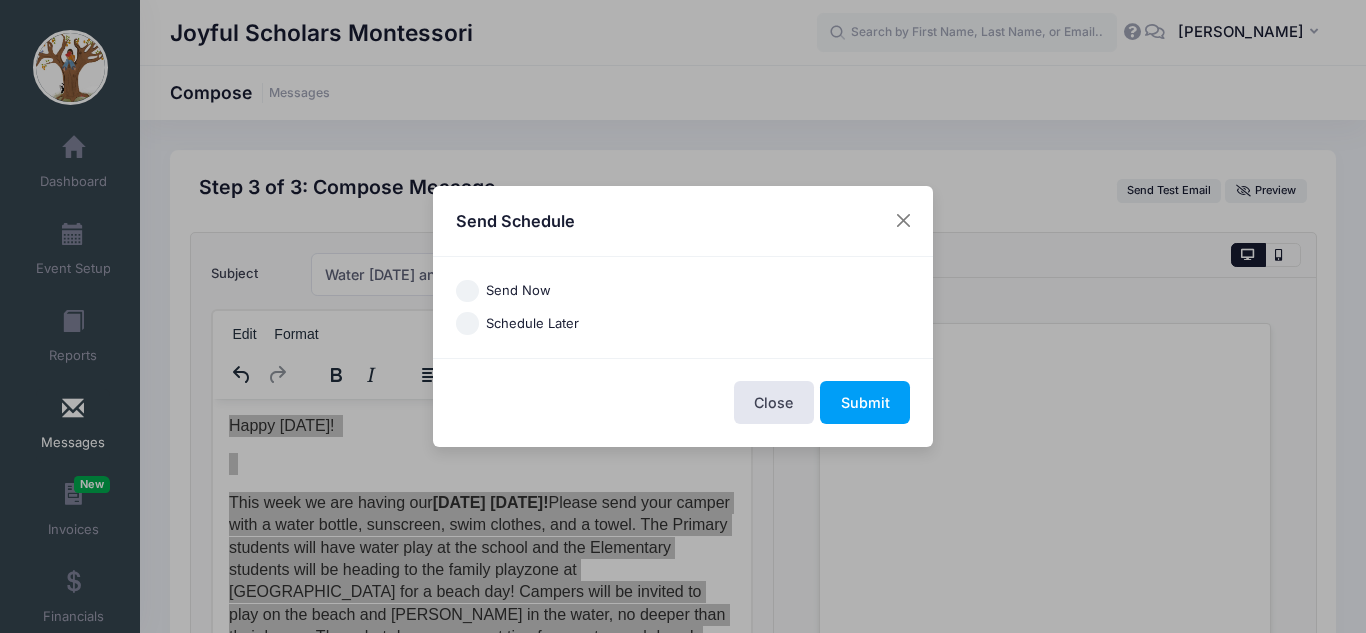 click on "Schedule Later" at bounding box center [467, 323] 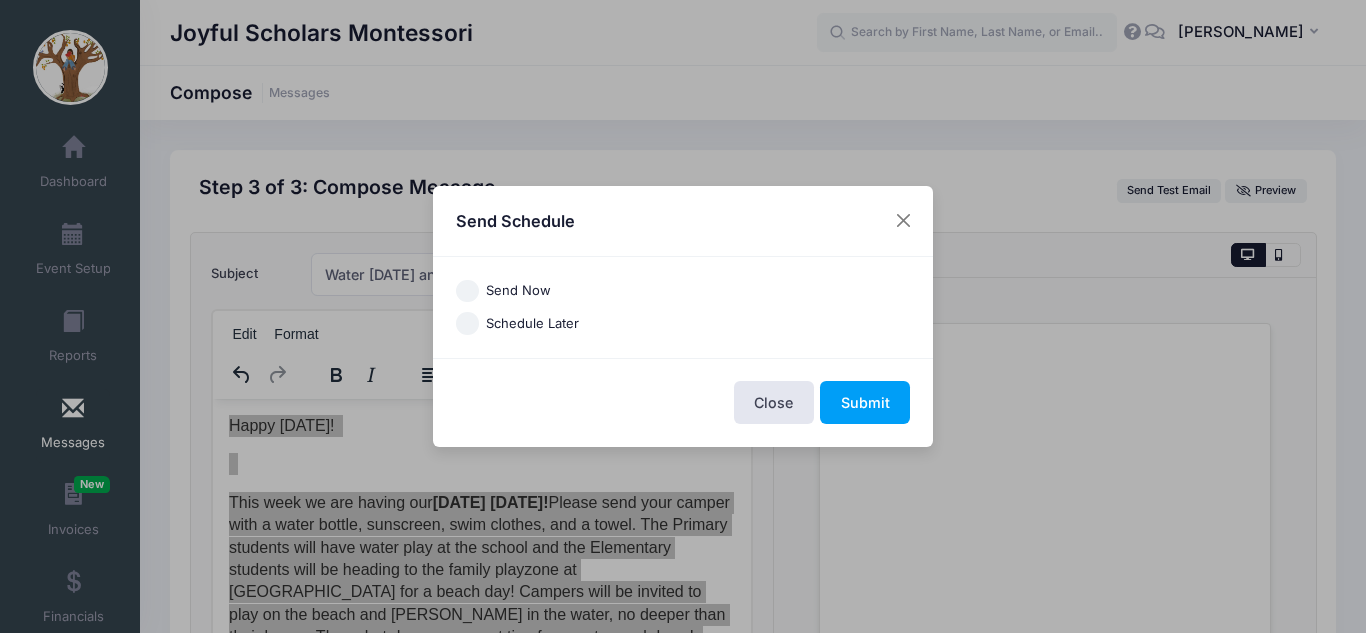 radio on "true" 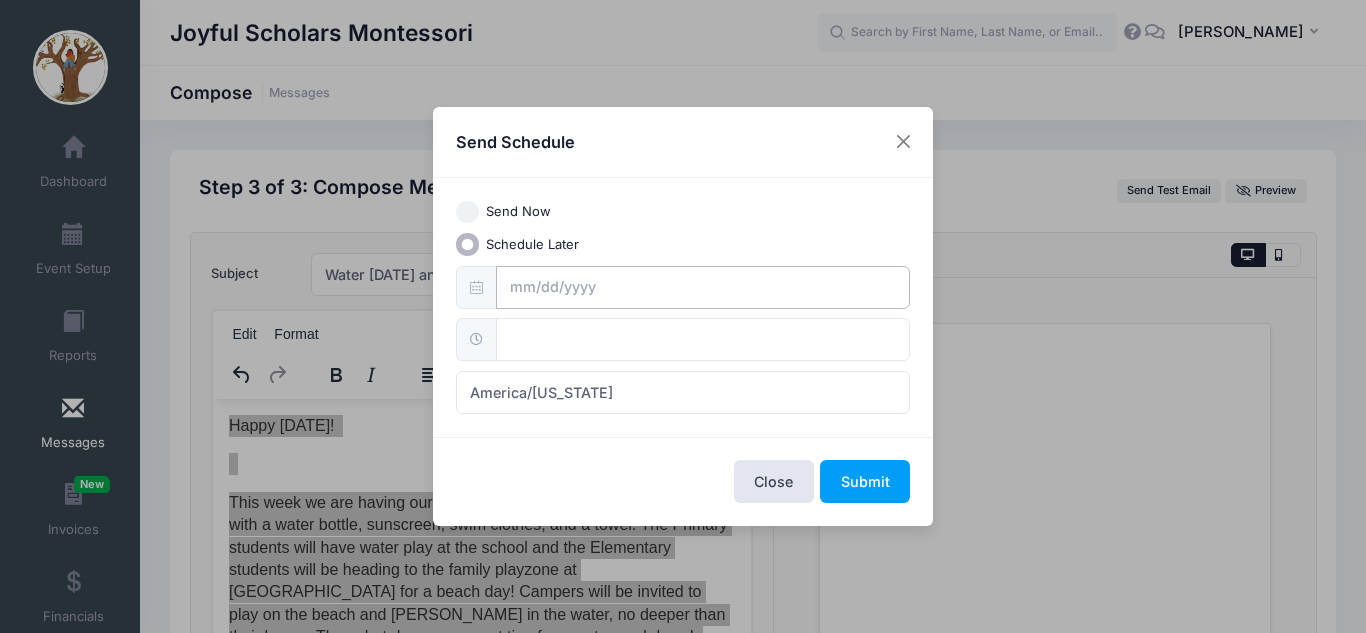 click at bounding box center (703, 287) 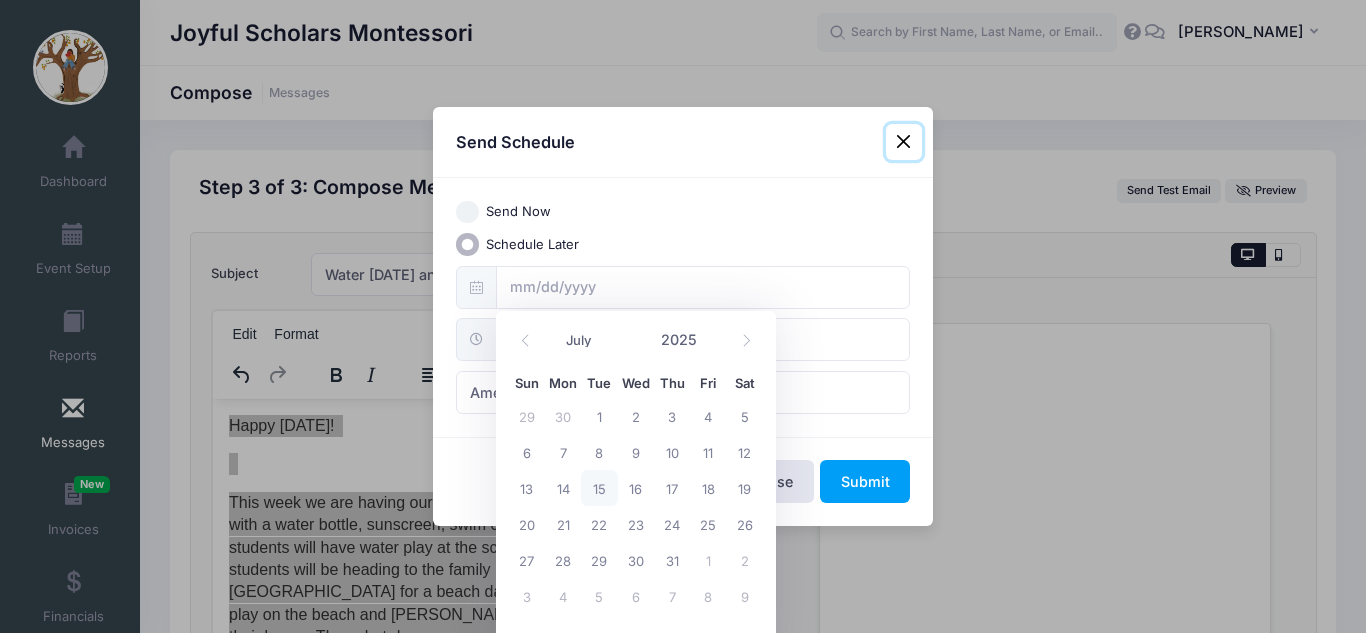 click on "15" at bounding box center (599, 488) 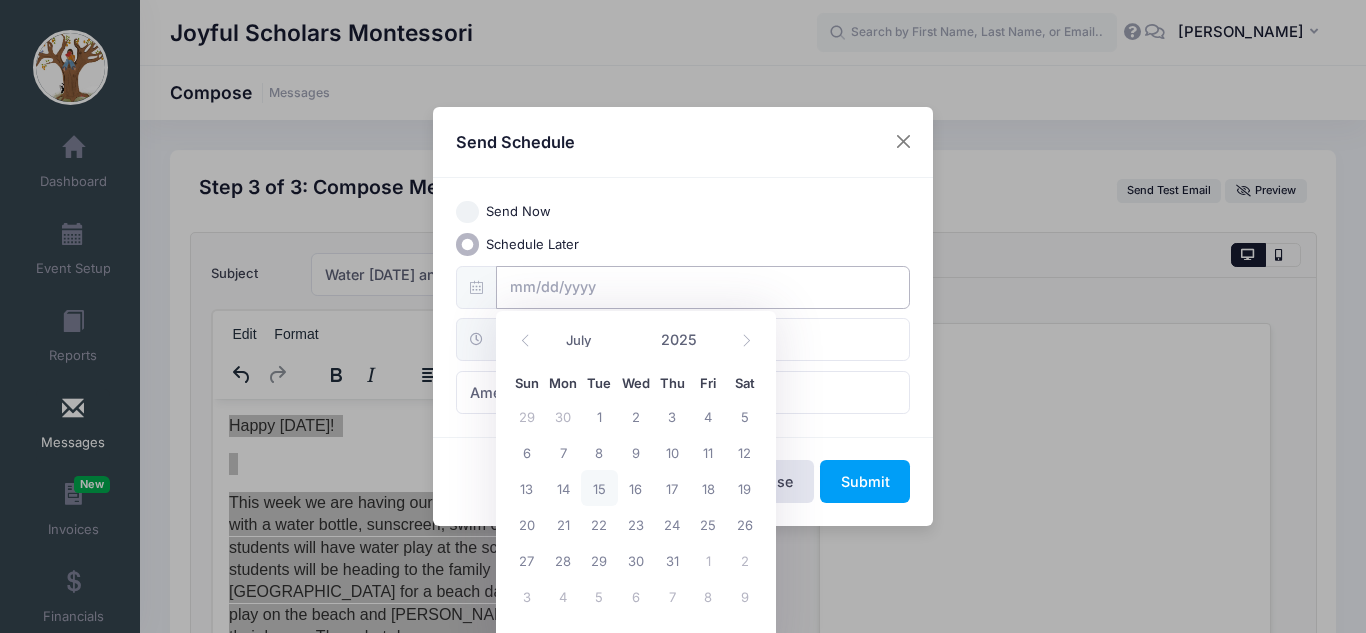 type on "07/15/2025" 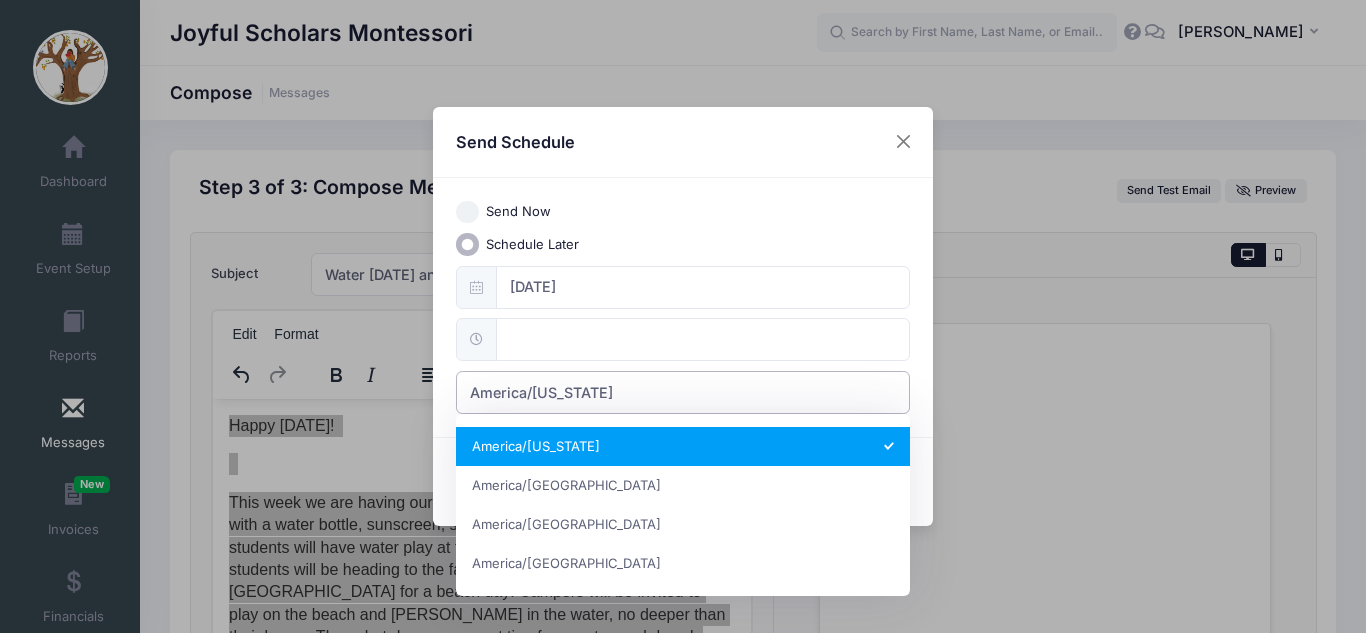 click on "America/[US_STATE]" at bounding box center (541, 392) 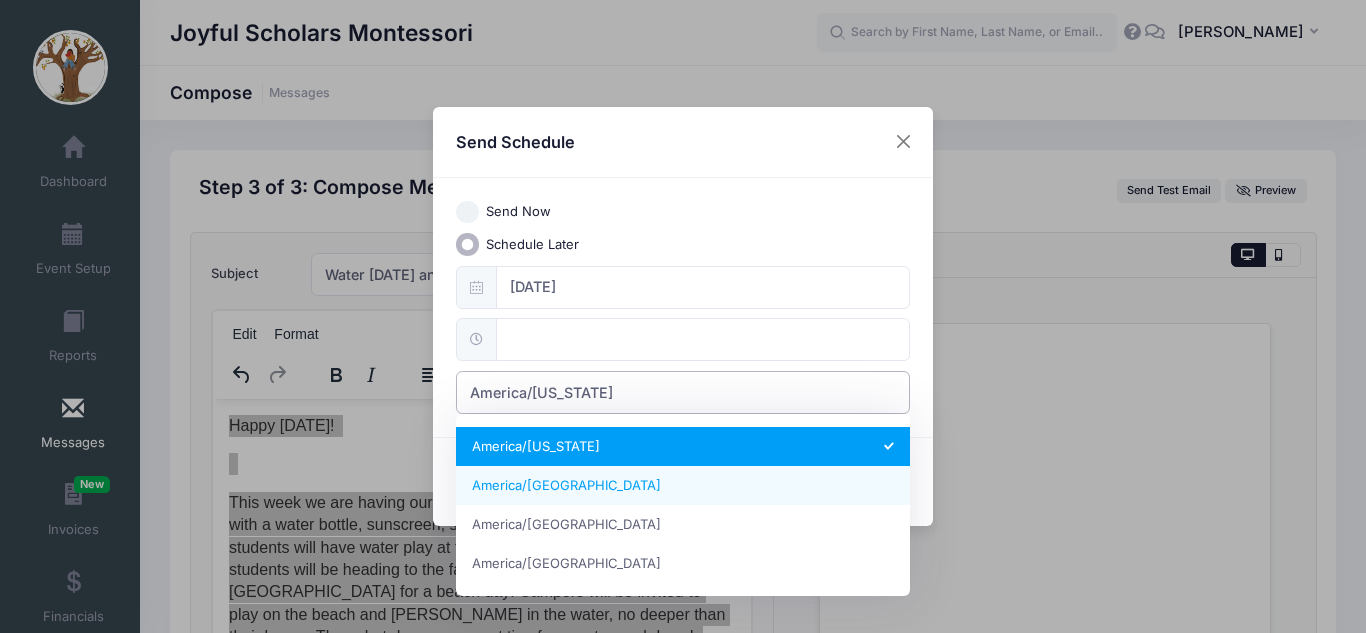 select on "America/Los_Angeles" 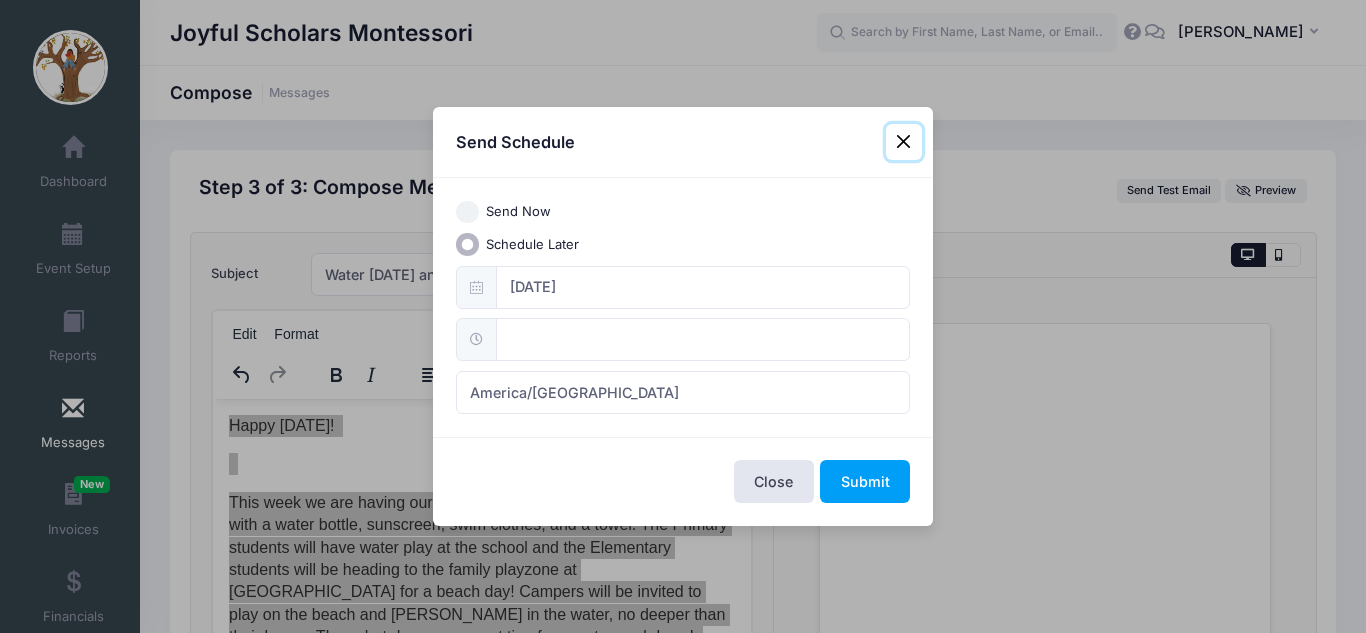 click at bounding box center [703, 339] 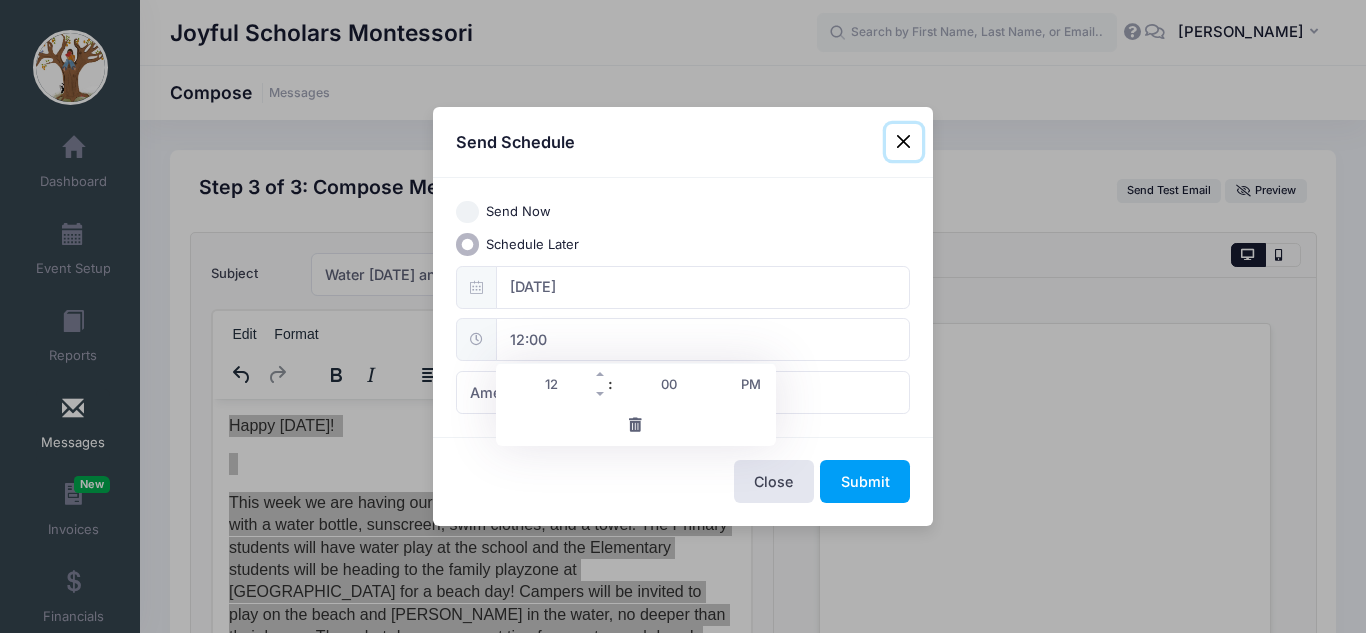 click on "12" at bounding box center (552, 384) 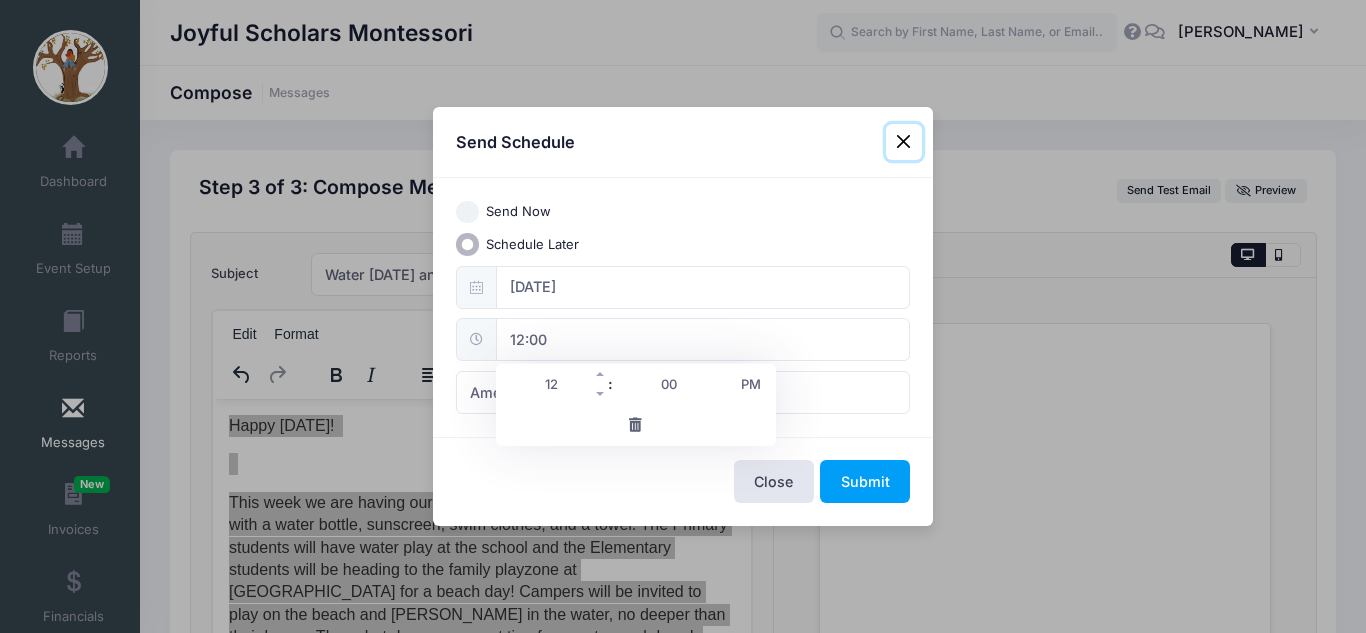 type 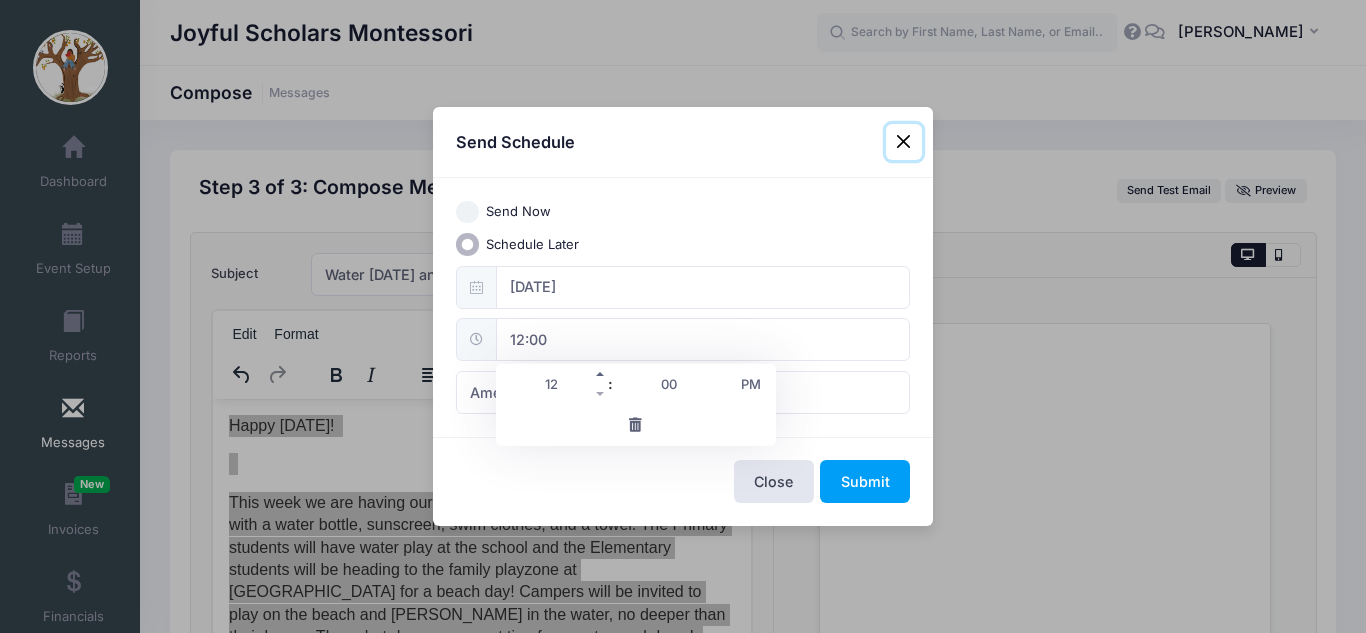 click at bounding box center (601, 374) 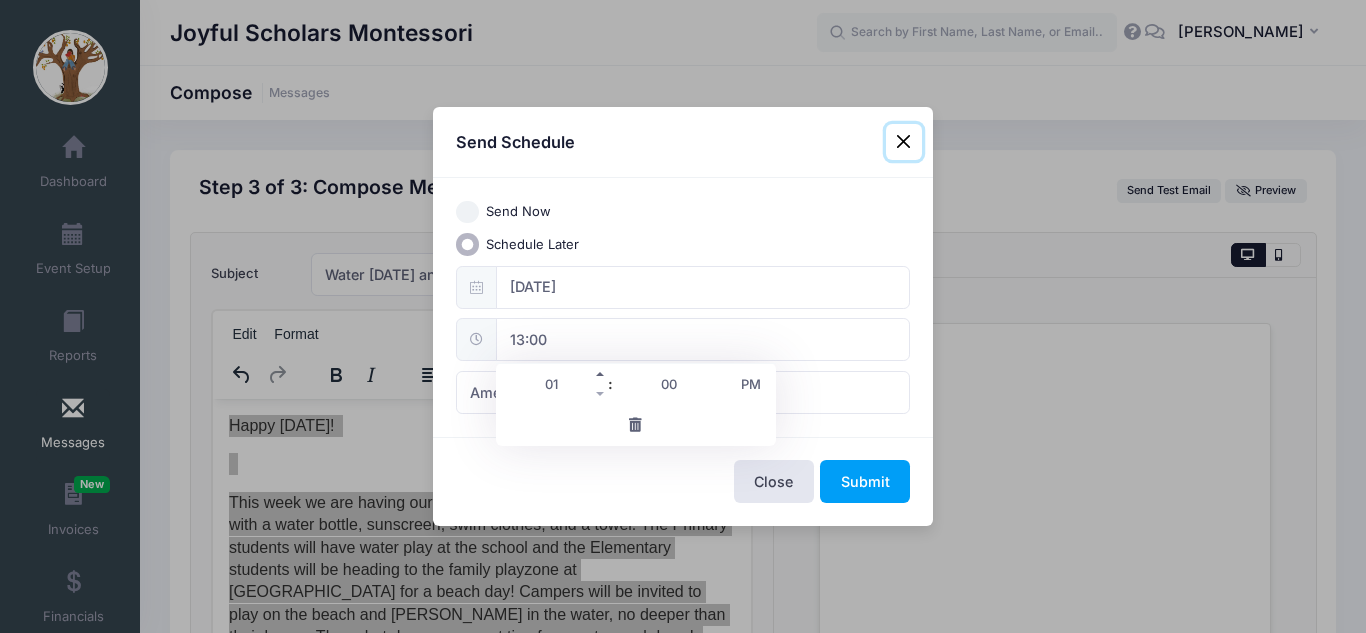 click at bounding box center [601, 374] 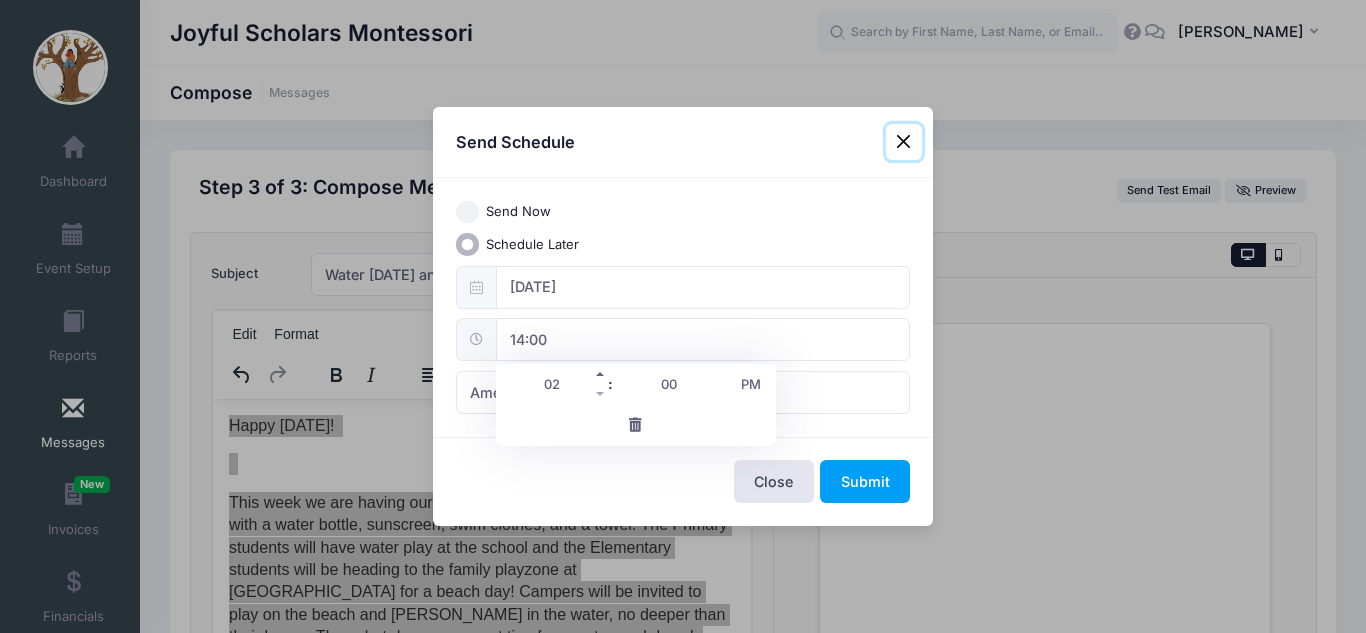 click at bounding box center (601, 374) 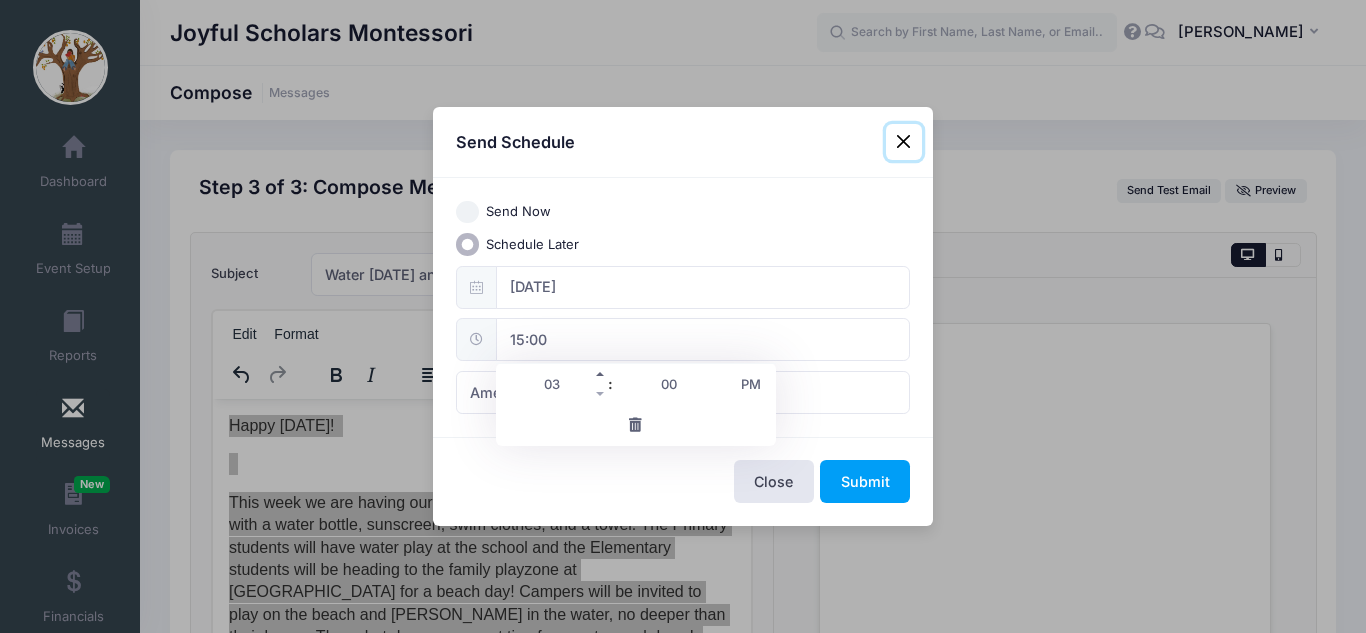 click at bounding box center [601, 374] 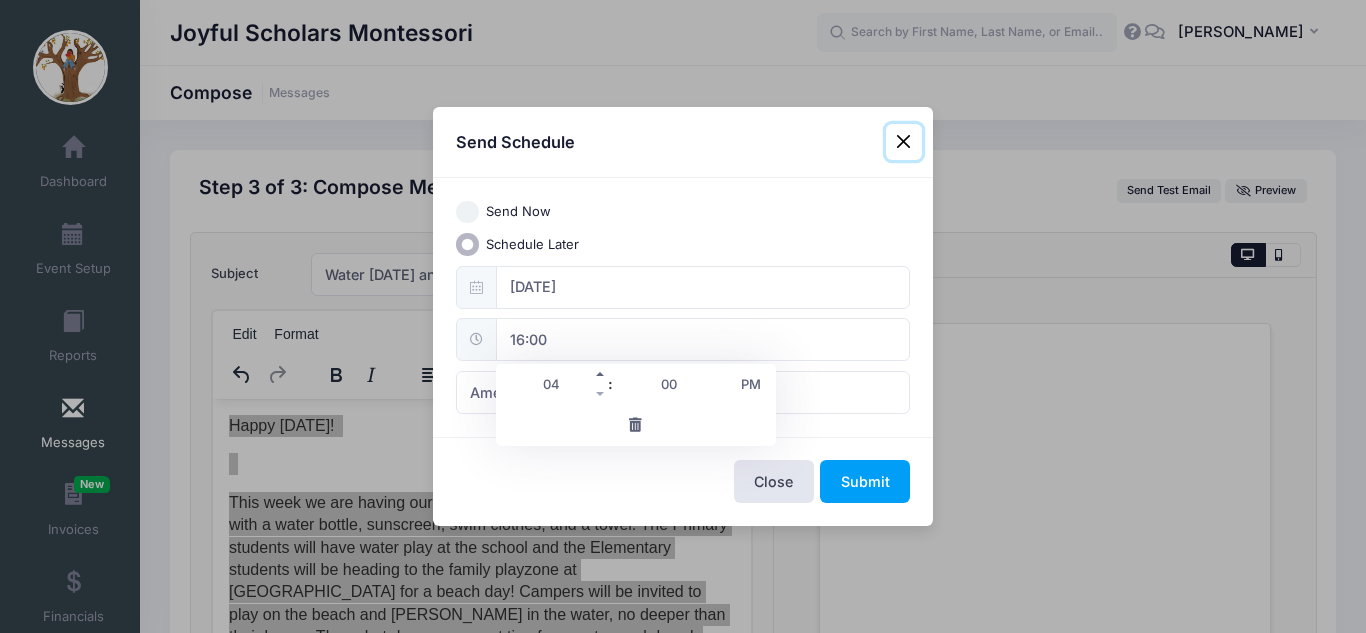 click at bounding box center (601, 374) 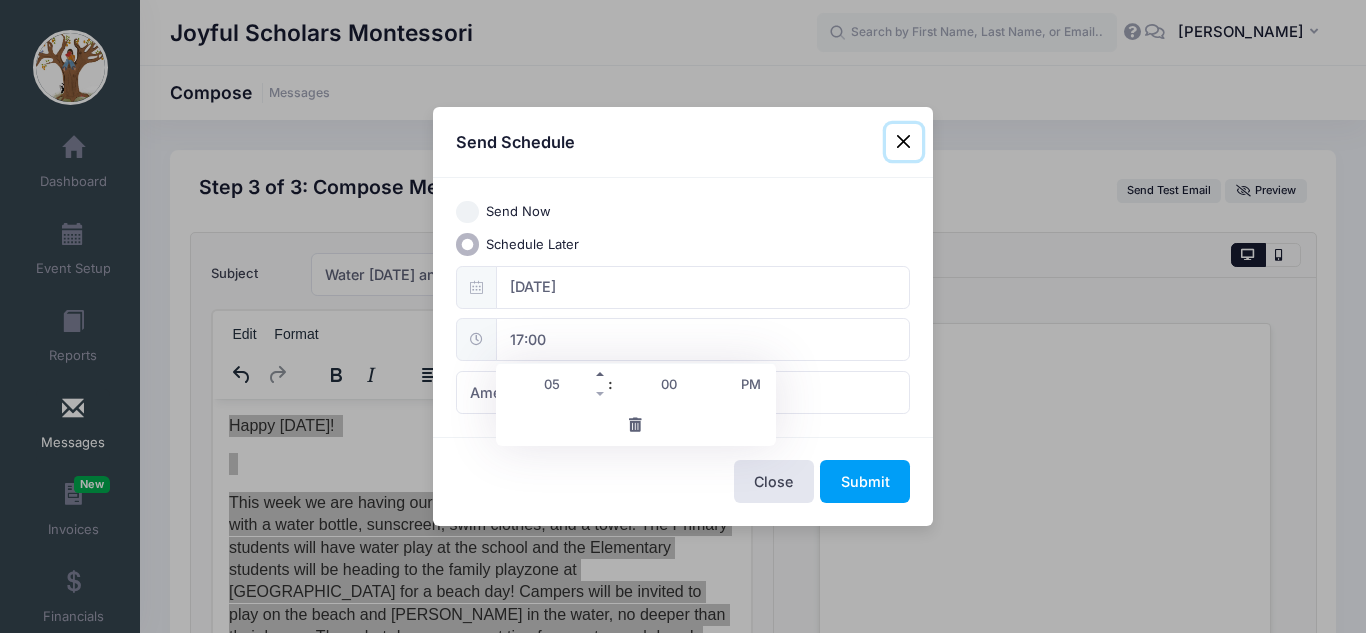 click at bounding box center [601, 374] 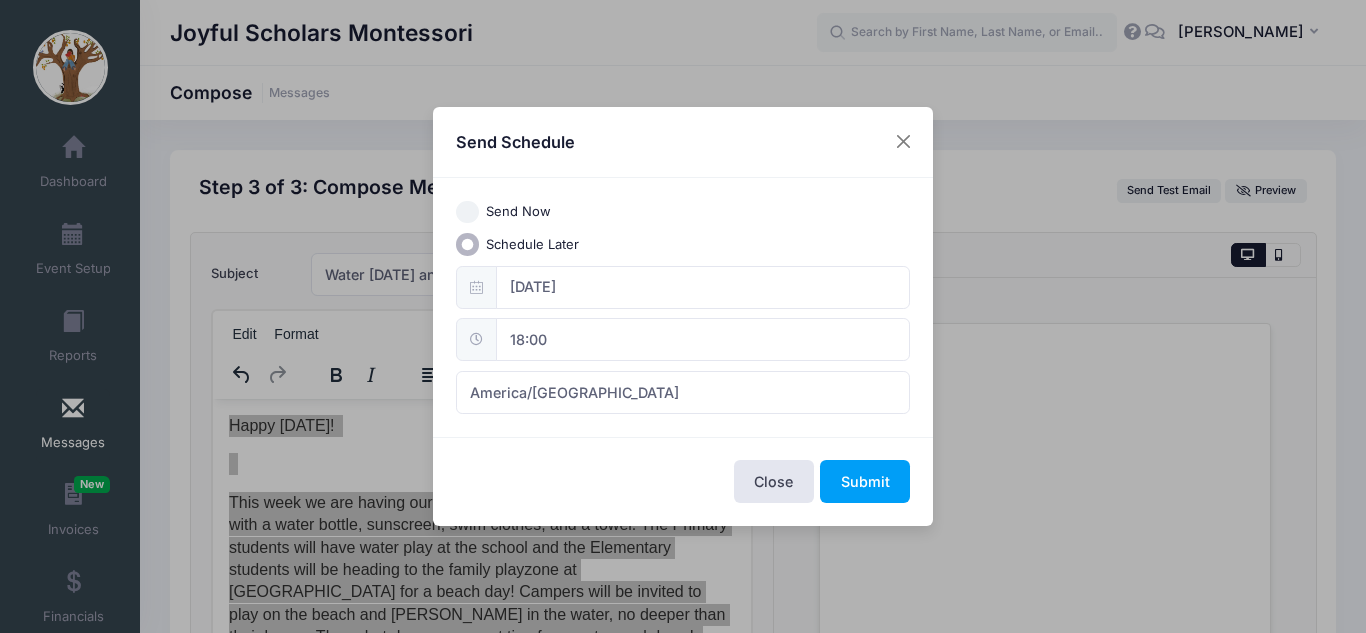 click on "Send Now
Schedule Later
07/15/2025
18:00
America/New York America/Los Angeles America/Chicago America/Denver" at bounding box center [683, 307] 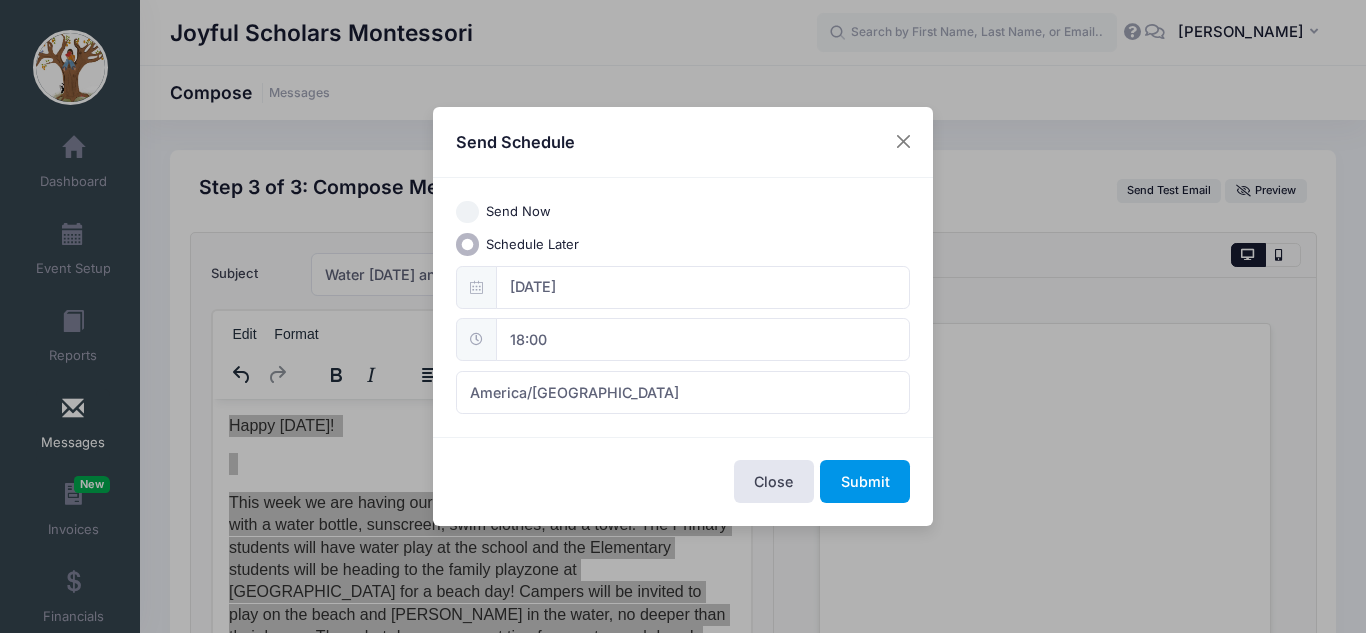 click on "Submit" at bounding box center [865, 481] 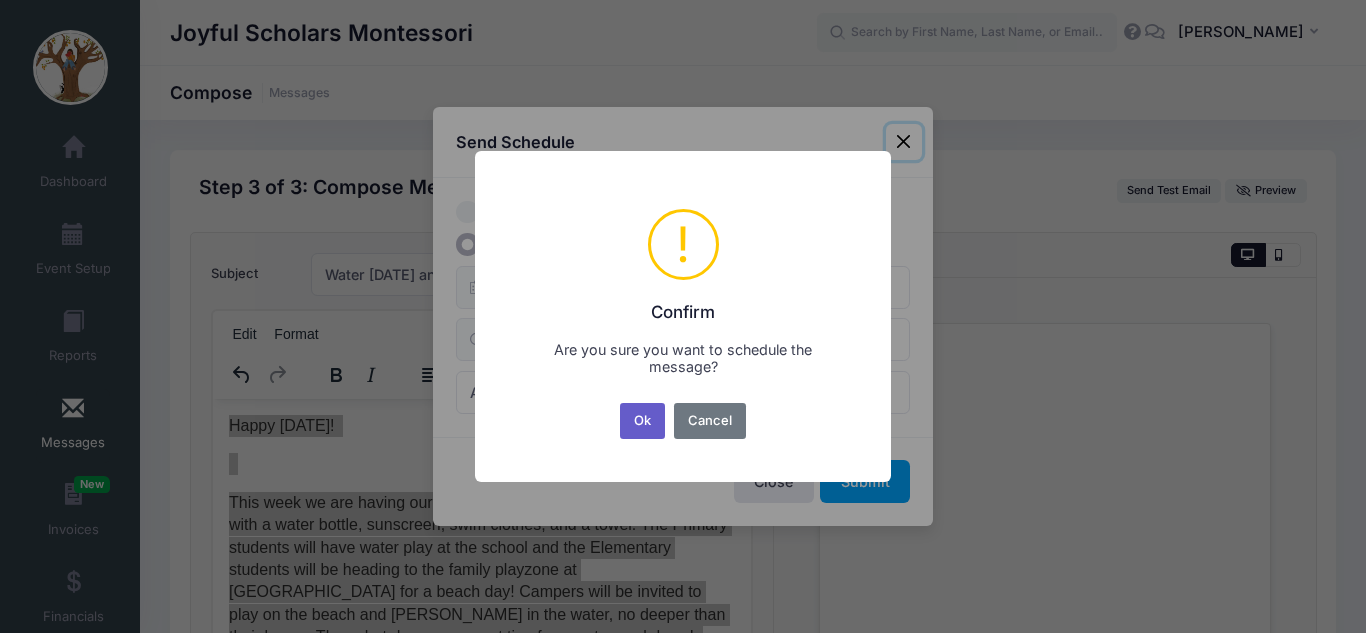 click on "Ok" at bounding box center (643, 421) 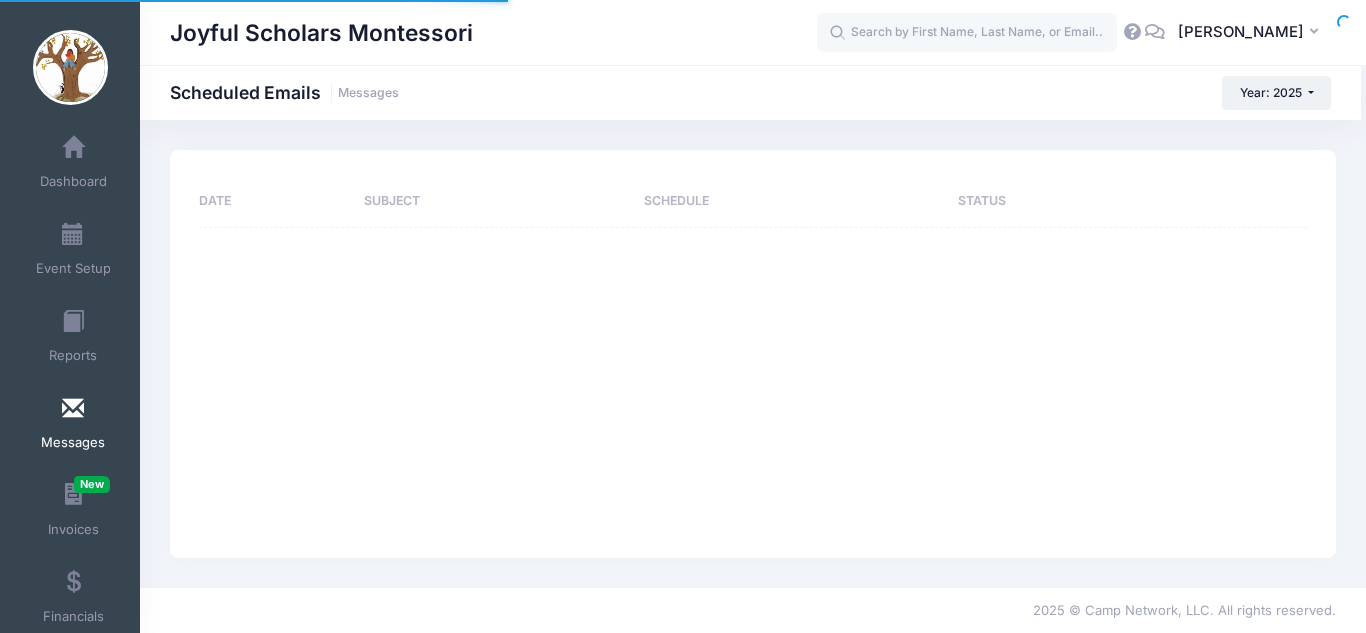 scroll, scrollTop: 0, scrollLeft: 0, axis: both 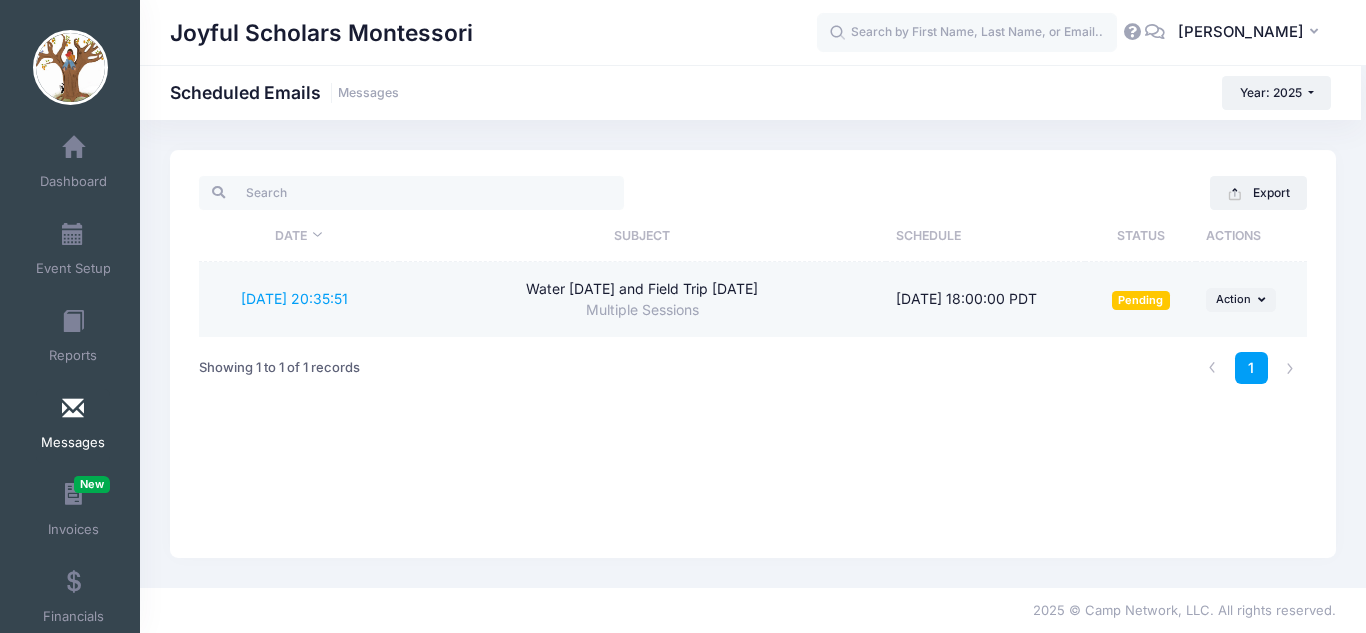 click on "[DATE] 20:35:51" at bounding box center [298, 299] 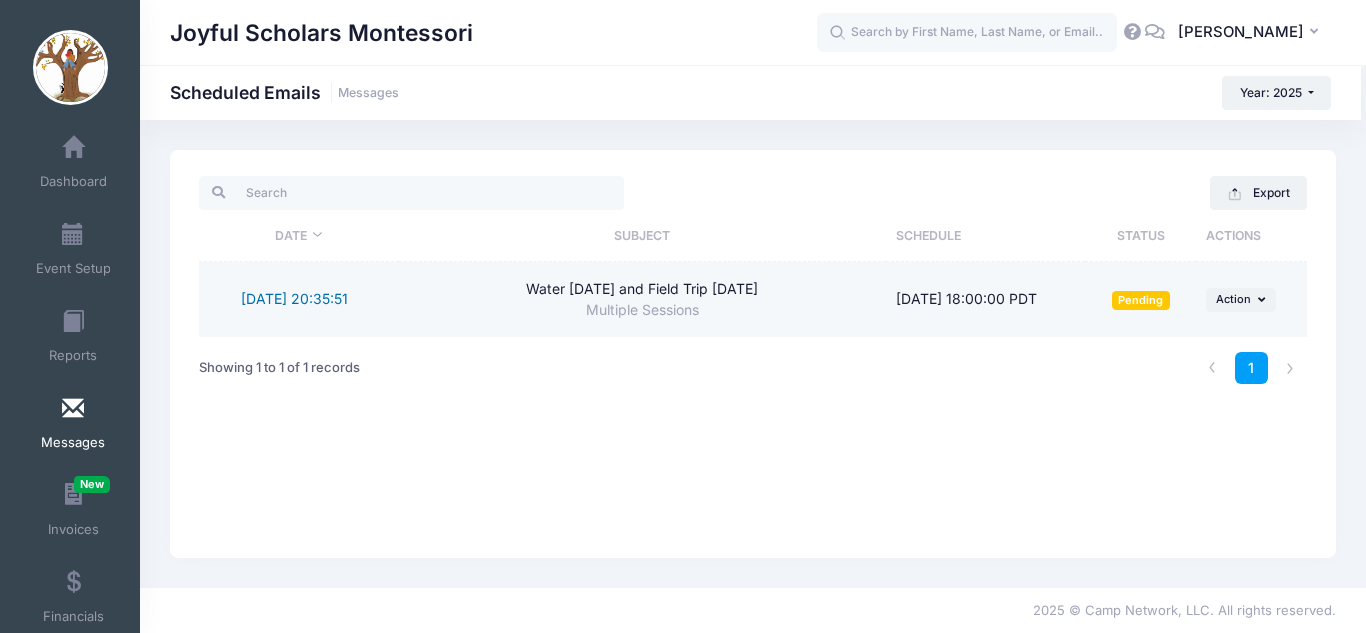 click on "[DATE] 20:35:51" at bounding box center (294, 298) 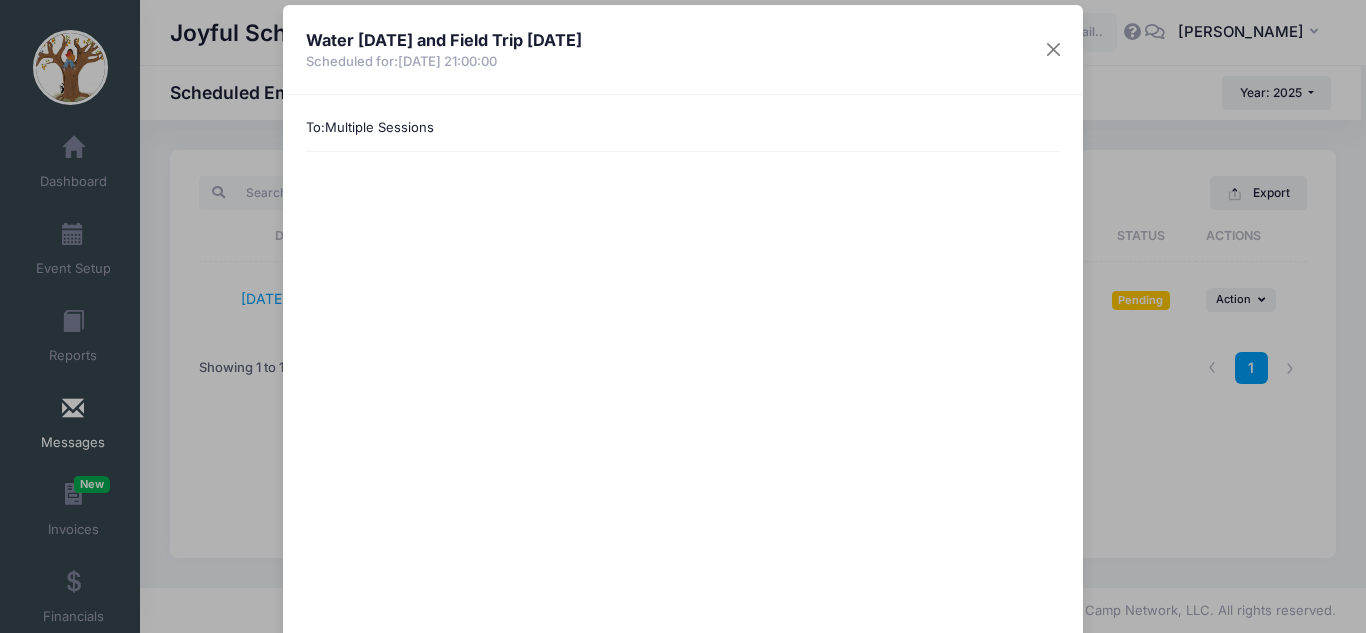 click on "Water [DATE] and Field Trip [DATE]
Scheduled for:  [DATE] 21:00:00
To:  Multiple Sessions
Close" at bounding box center (683, 316) 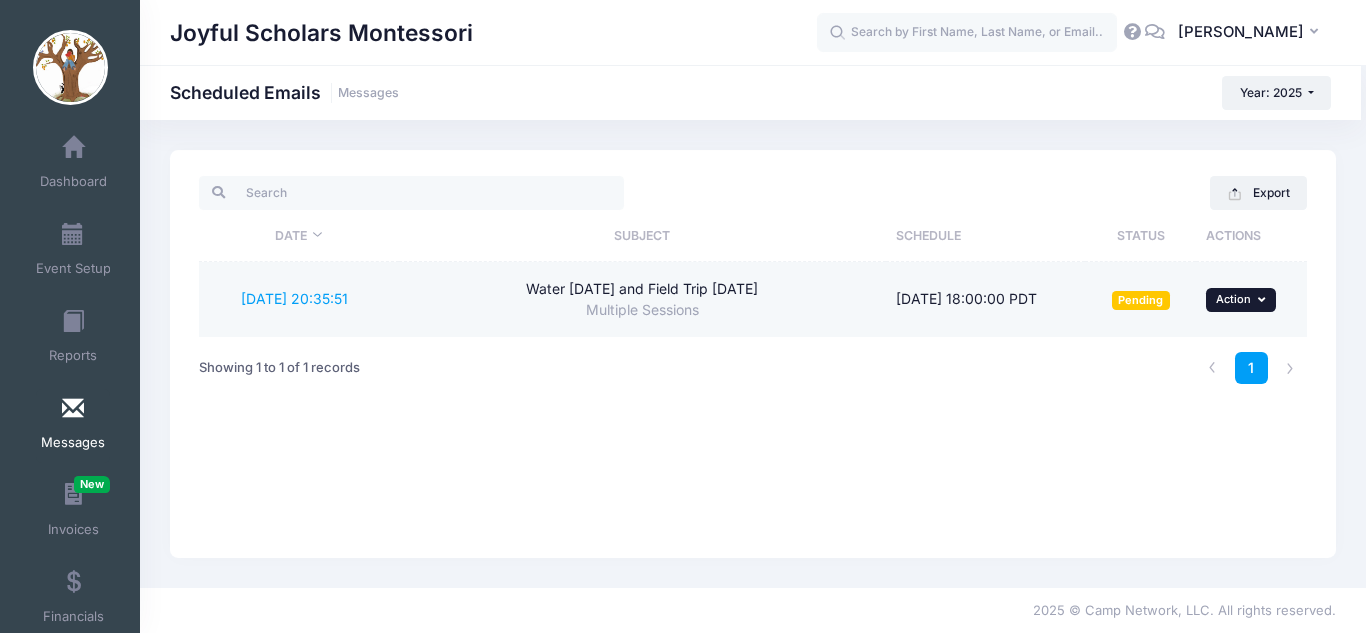 click on "Action" at bounding box center [1233, 299] 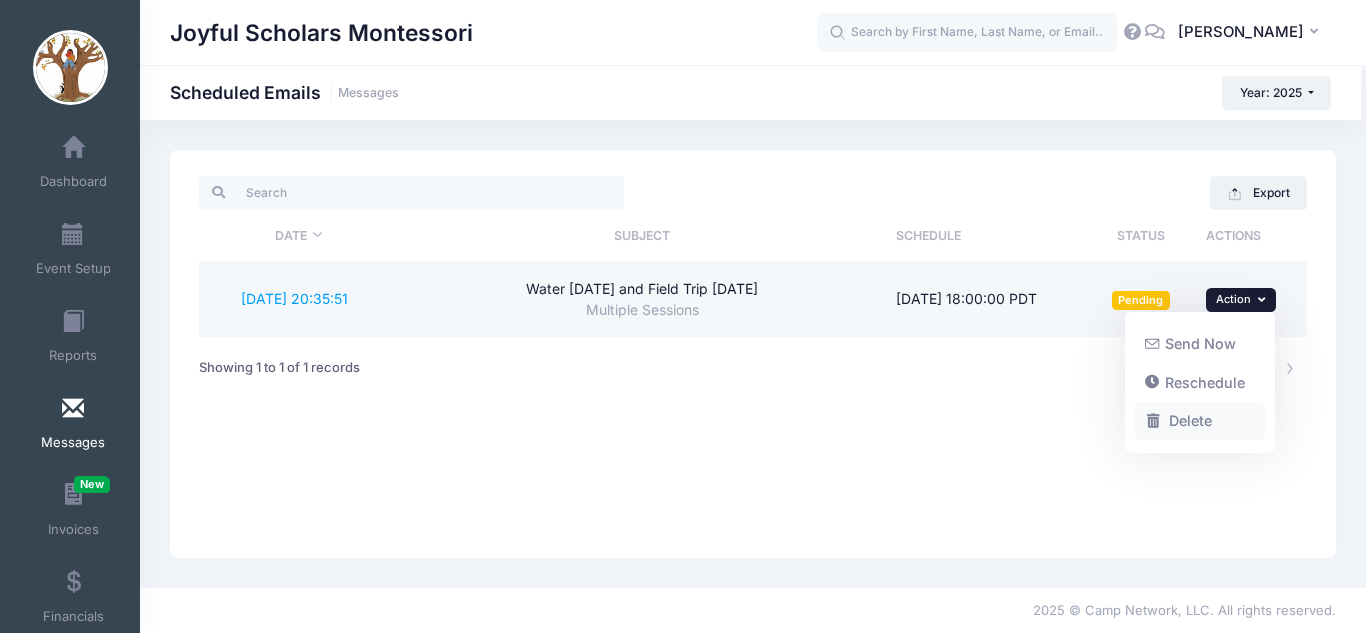 click on "Delete" at bounding box center (1200, 421) 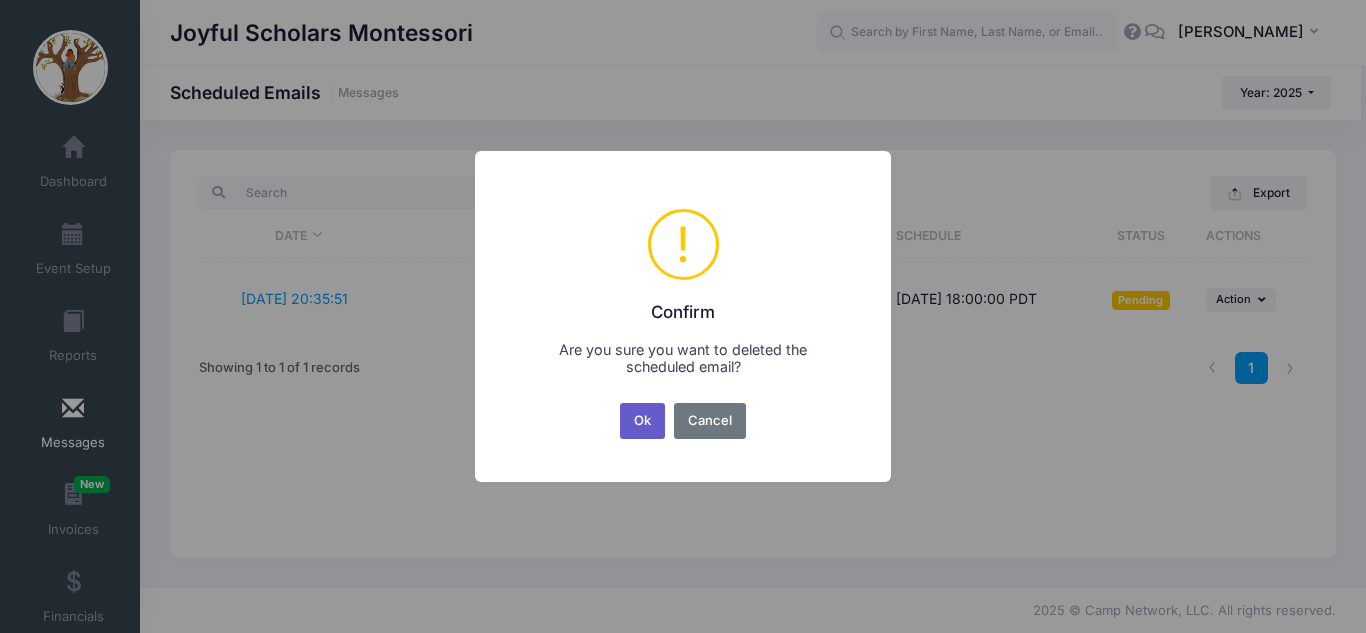 click on "Ok" at bounding box center [643, 421] 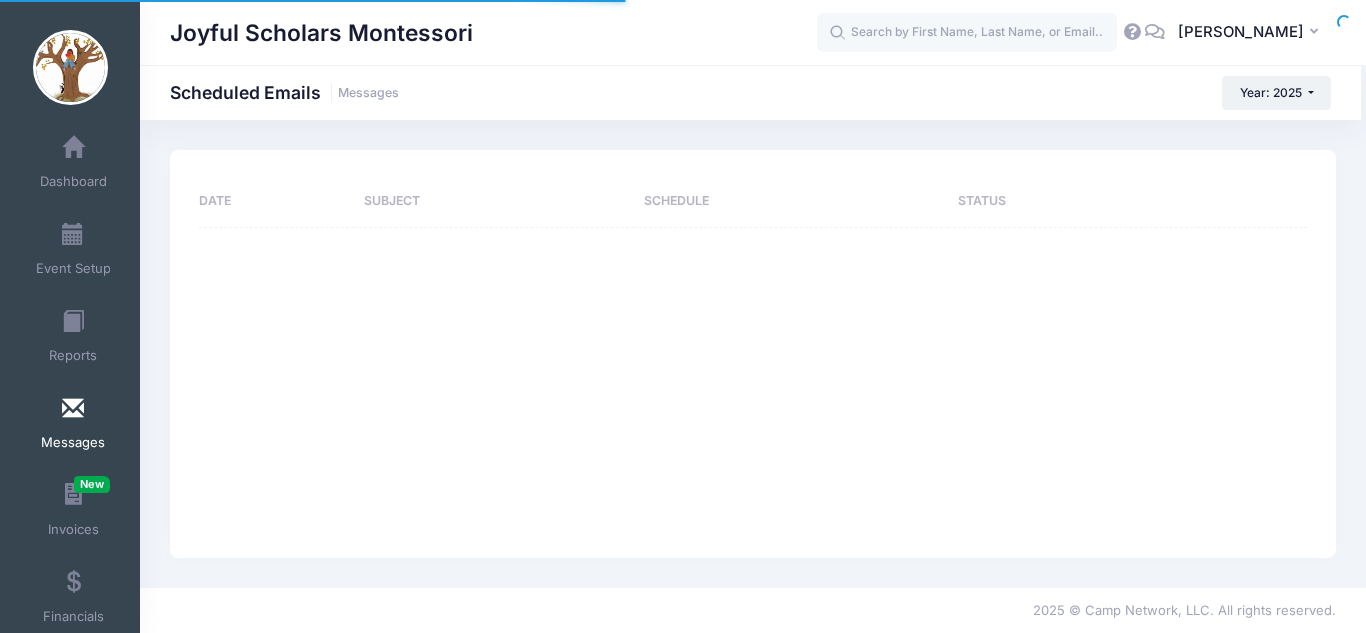 scroll, scrollTop: 0, scrollLeft: 0, axis: both 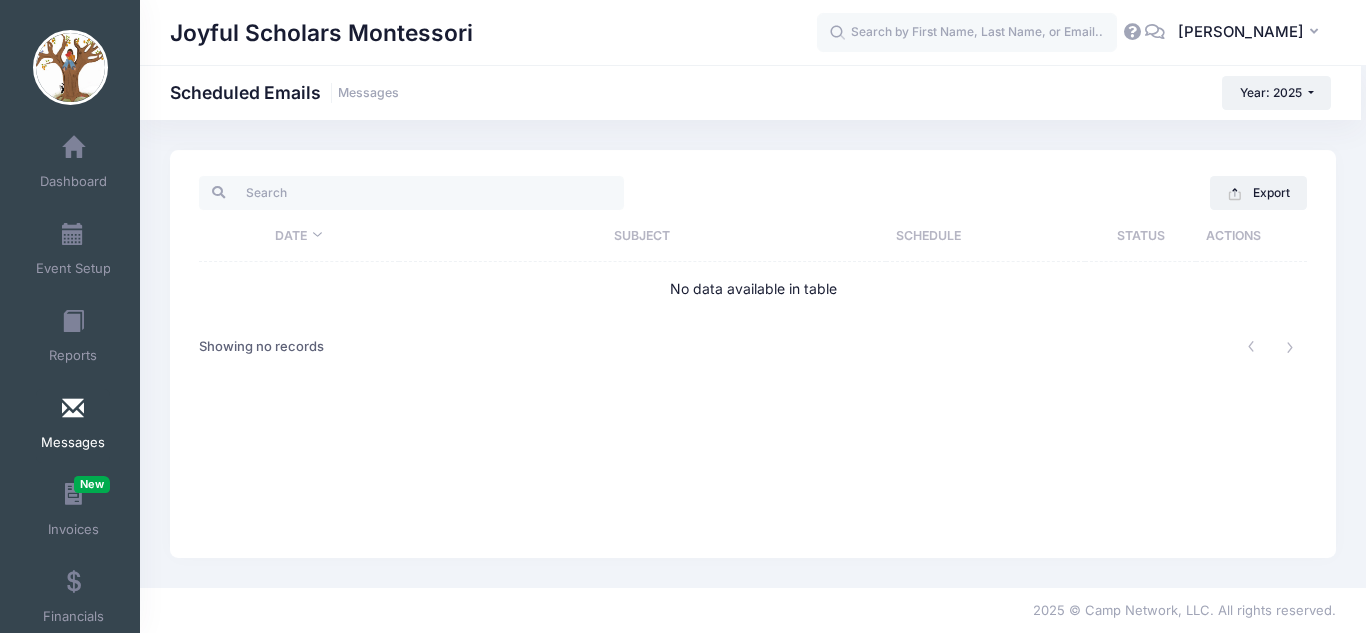 click on "Messages" at bounding box center [73, 426] 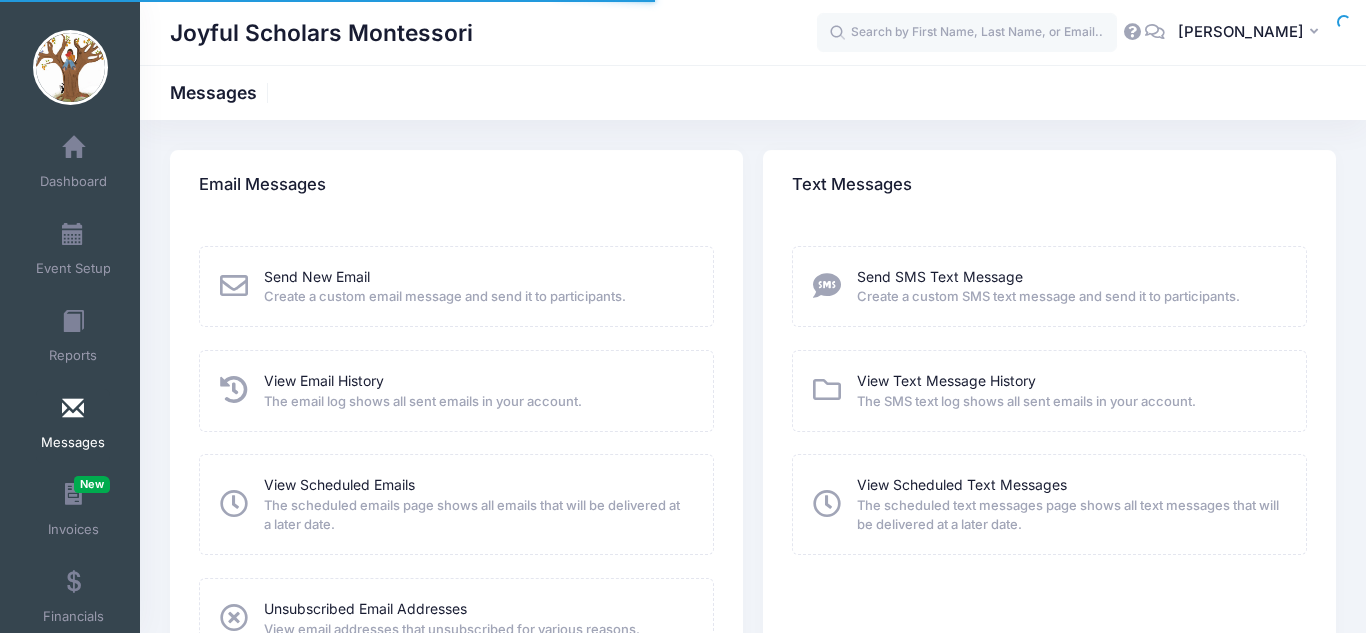 click on "Send New Email" at bounding box center [317, 276] 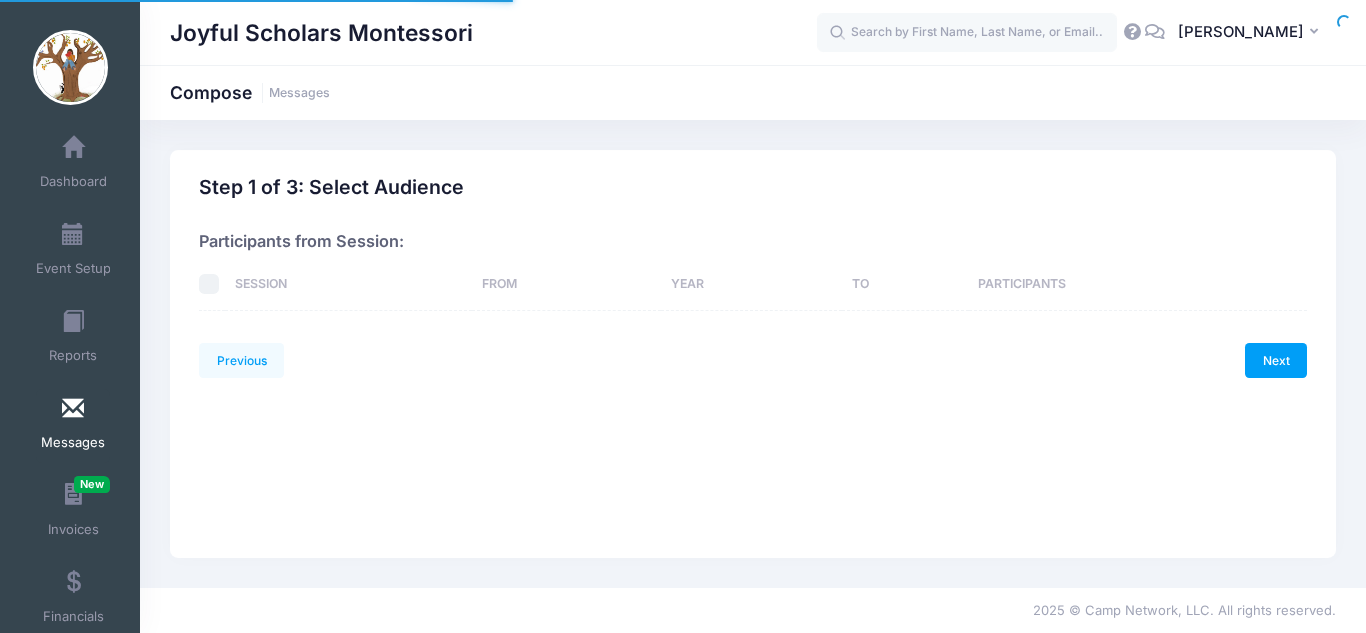 scroll, scrollTop: 0, scrollLeft: 0, axis: both 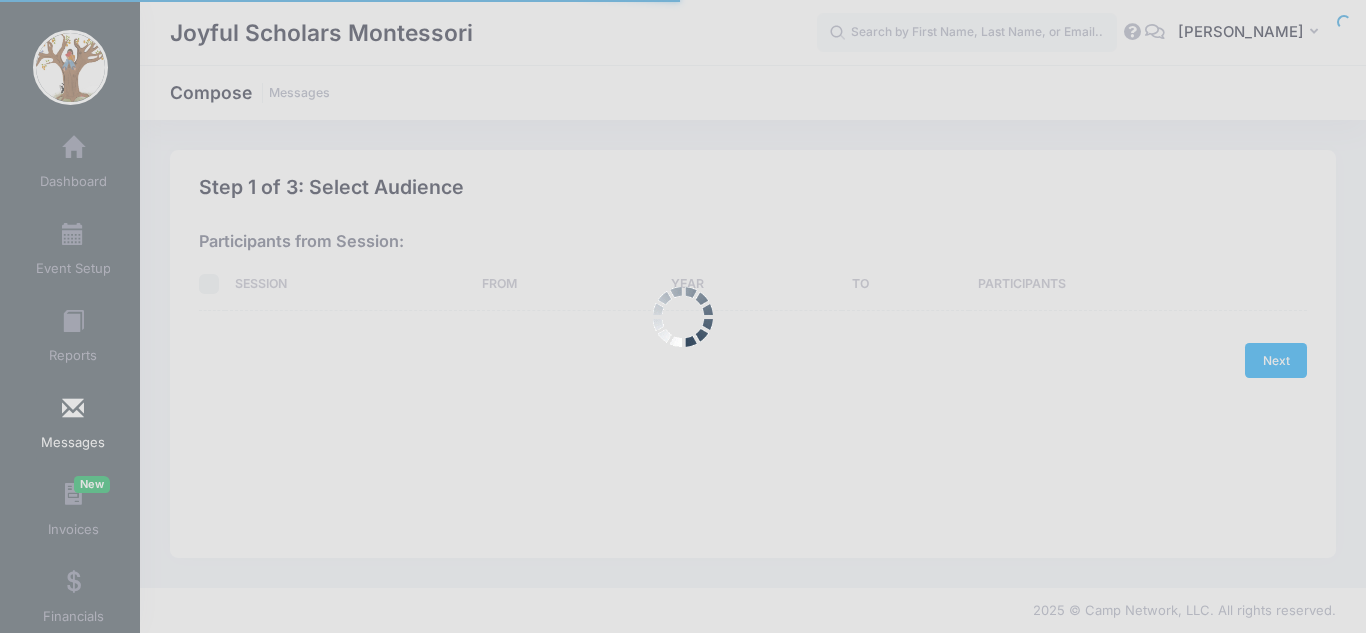 click at bounding box center (683, 316) 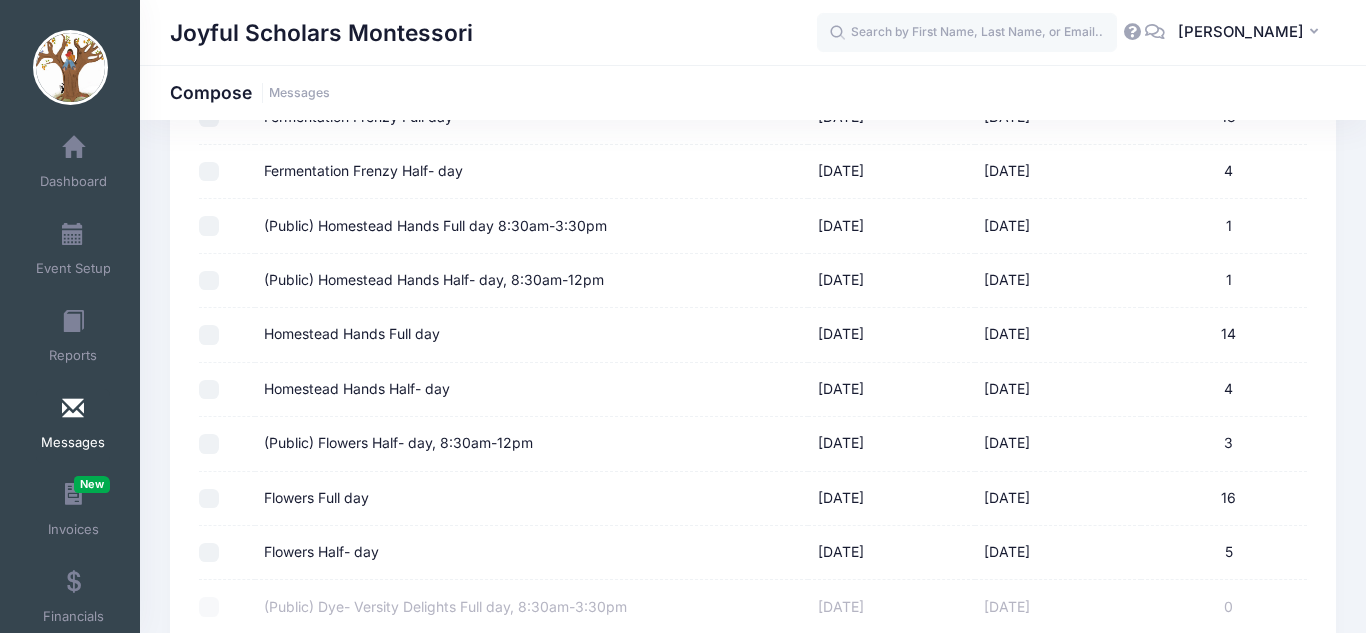 scroll, scrollTop: 559, scrollLeft: 0, axis: vertical 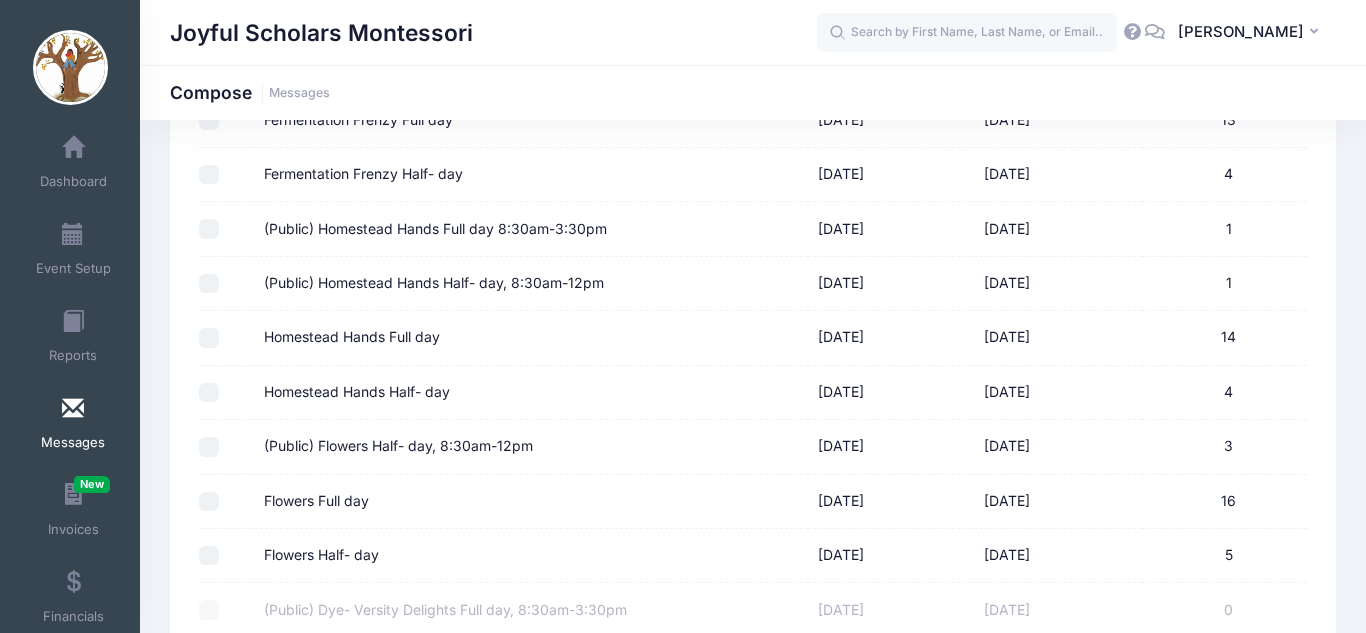 click on "Flowers Full day" at bounding box center (209, 502) 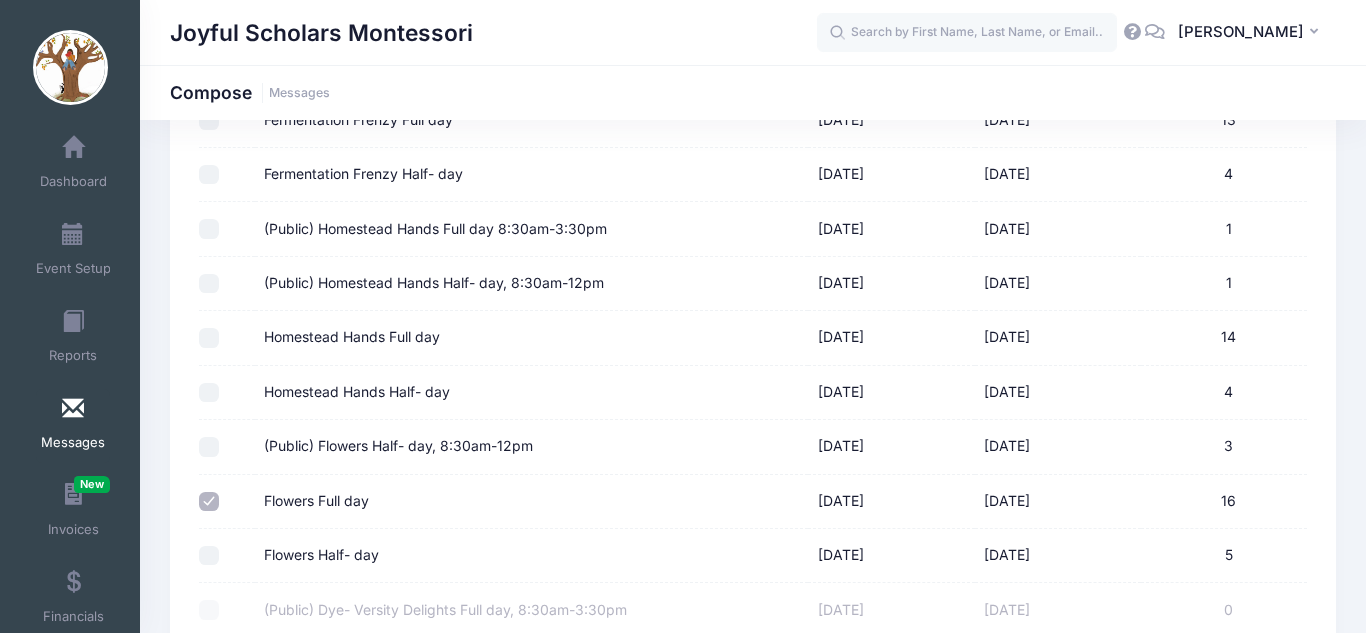 click at bounding box center (226, 447) 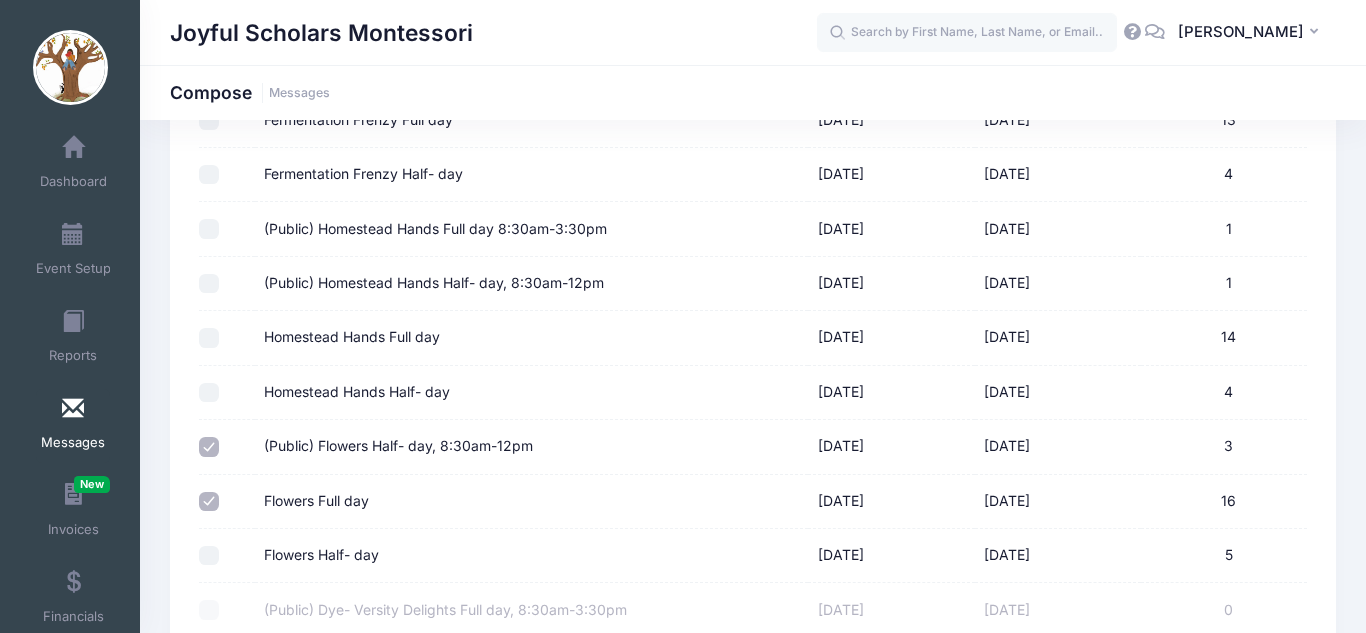click on "Flowers Half- day" at bounding box center (209, 556) 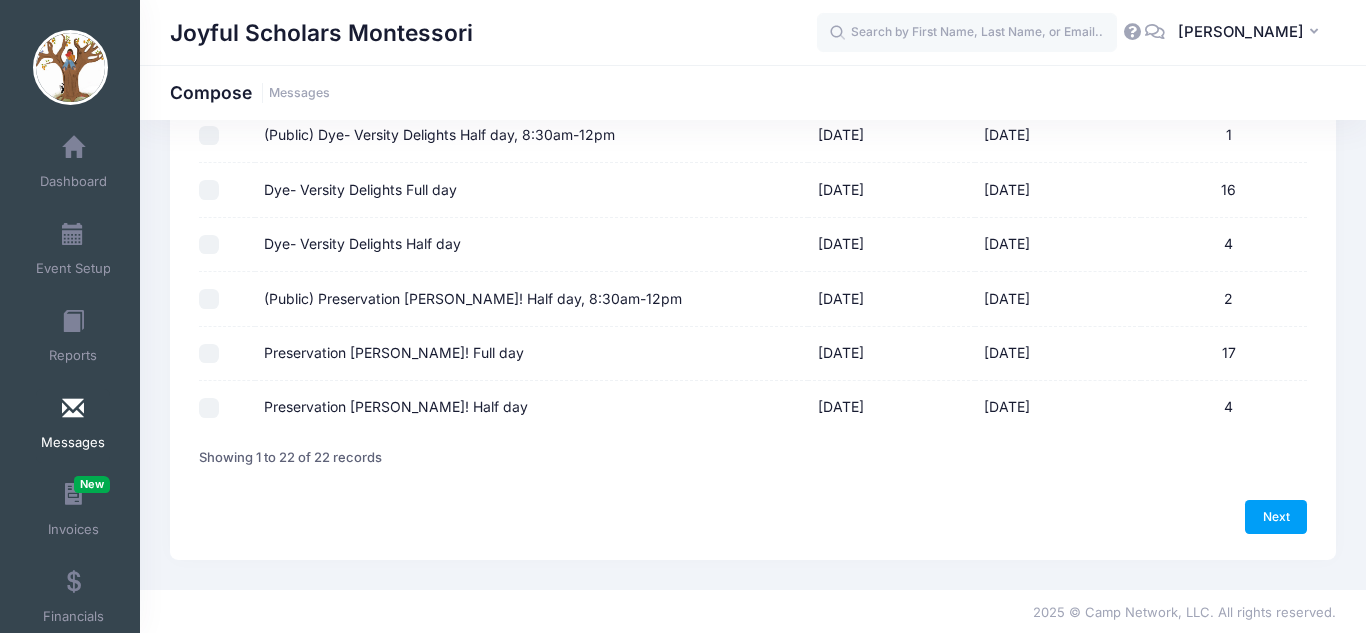 scroll, scrollTop: 1090, scrollLeft: 0, axis: vertical 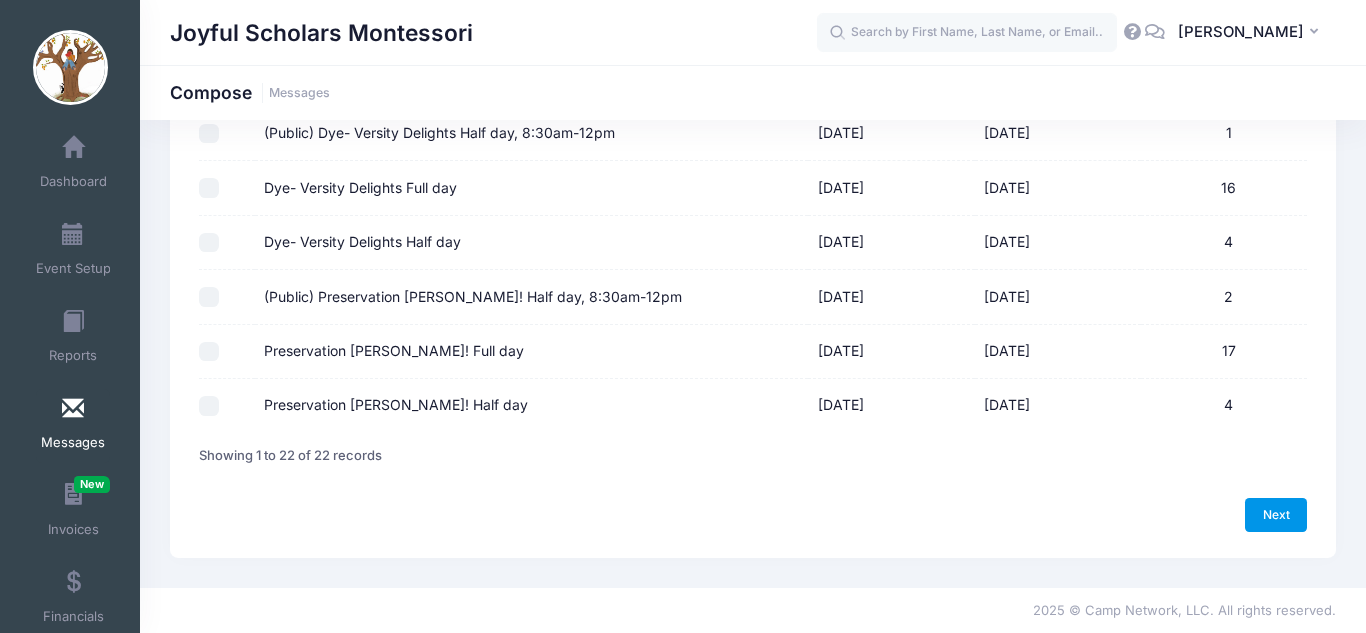 click on "Next" at bounding box center [1276, 515] 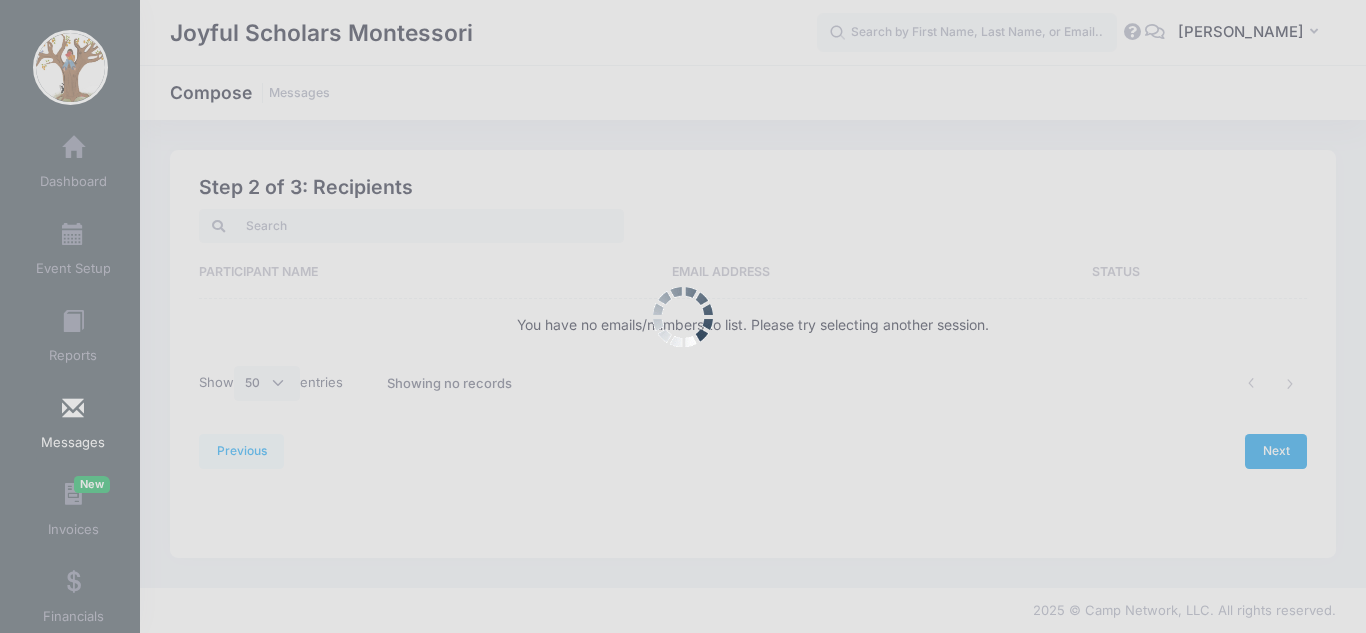 scroll, scrollTop: 0, scrollLeft: 0, axis: both 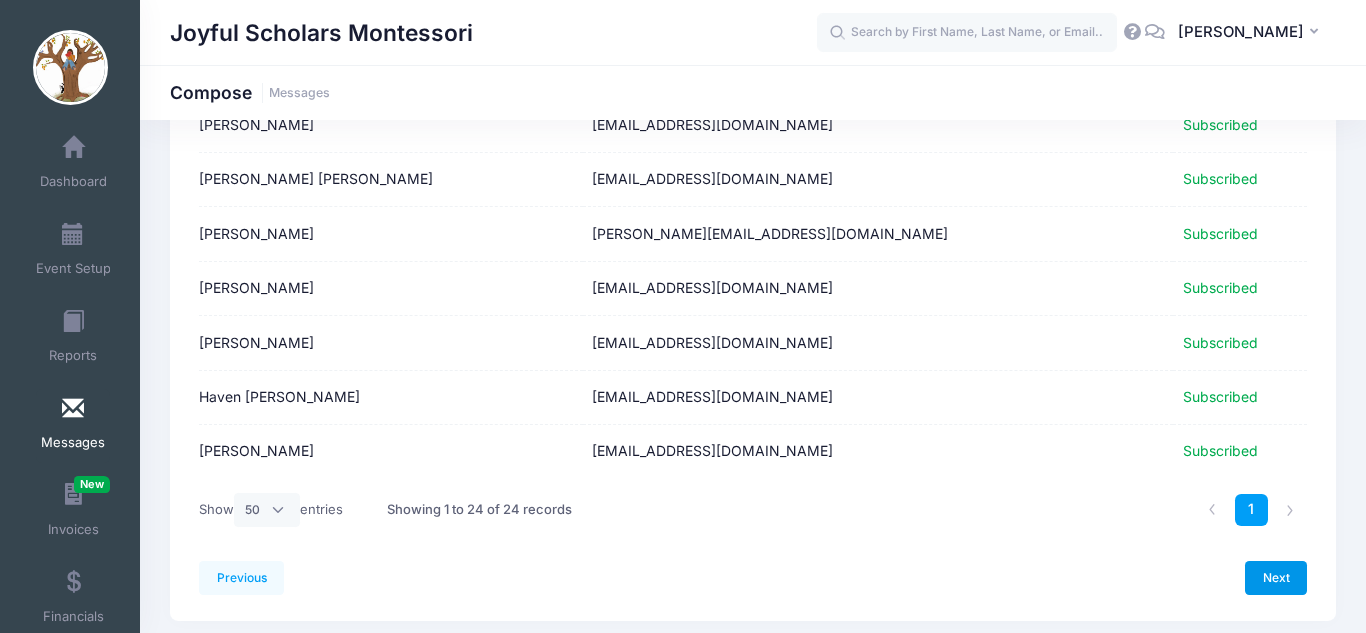 click on "Next" at bounding box center (1276, 578) 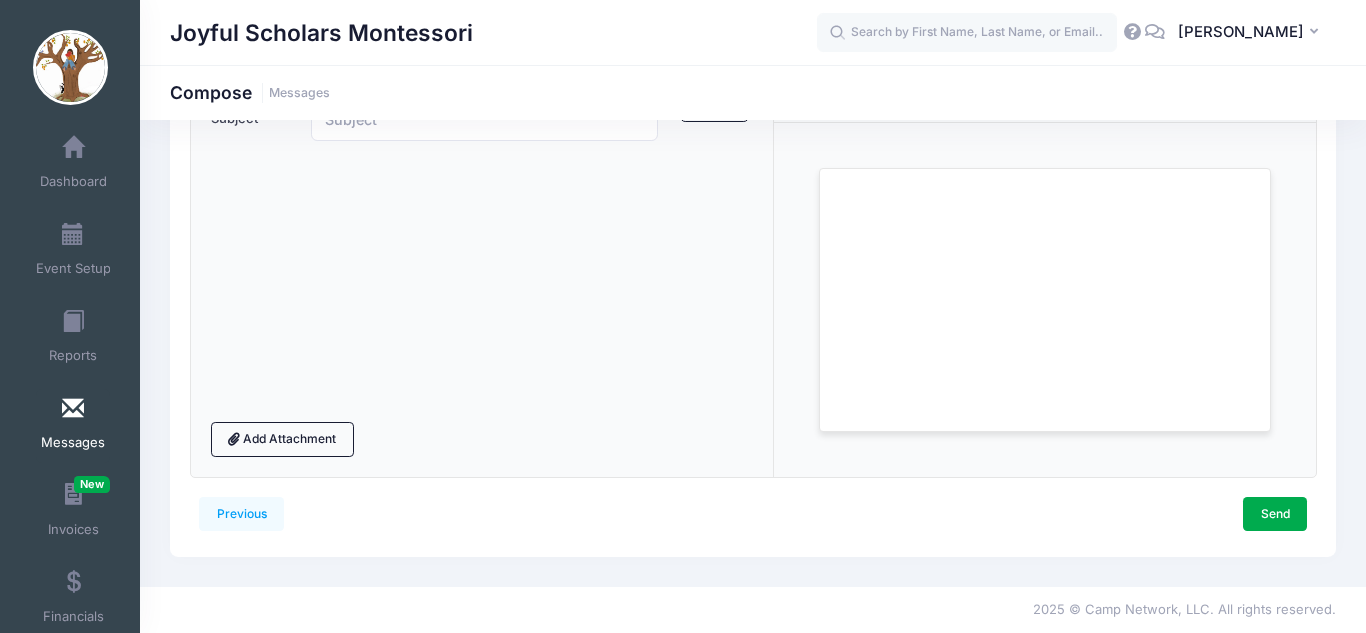 scroll, scrollTop: 0, scrollLeft: 0, axis: both 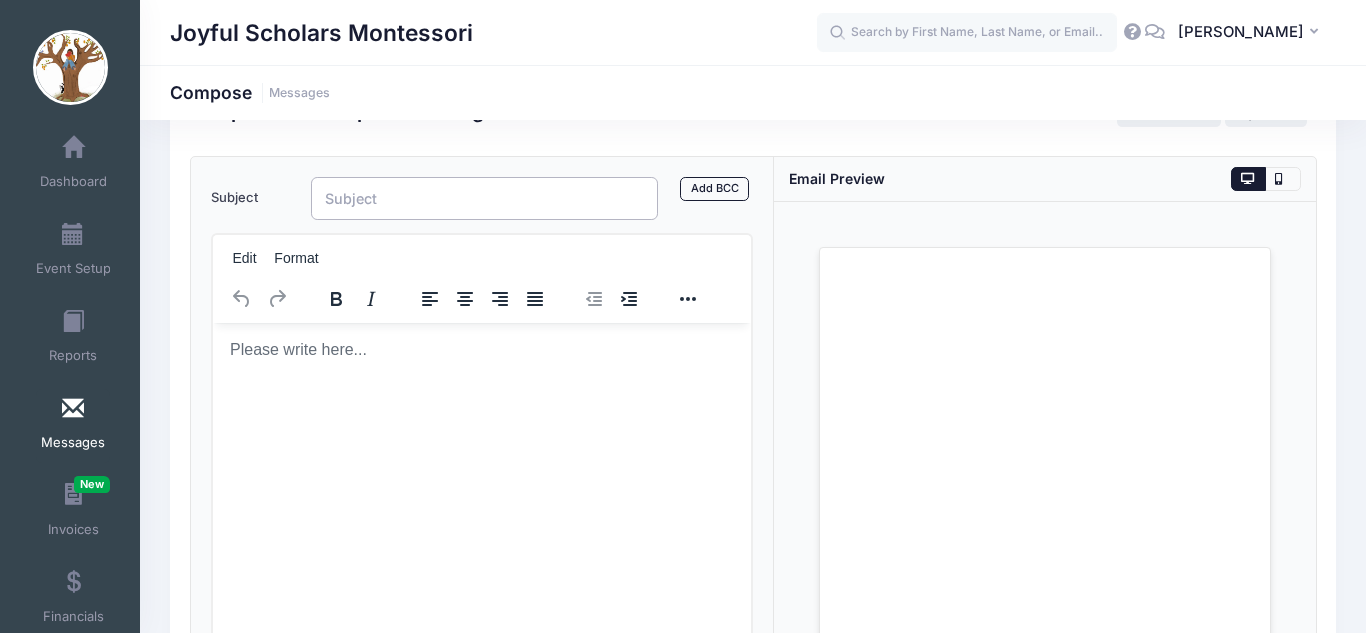 click on "Subject" at bounding box center (484, 198) 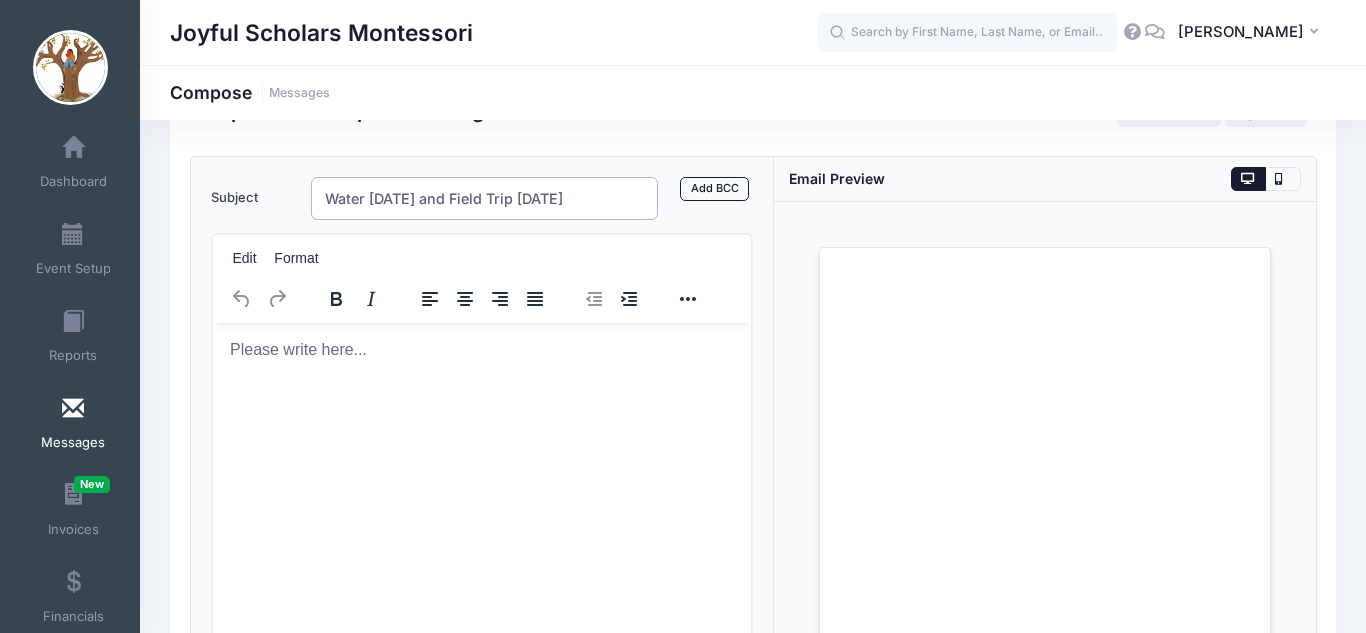 type on "Water [DATE] and Field Trip [DATE]" 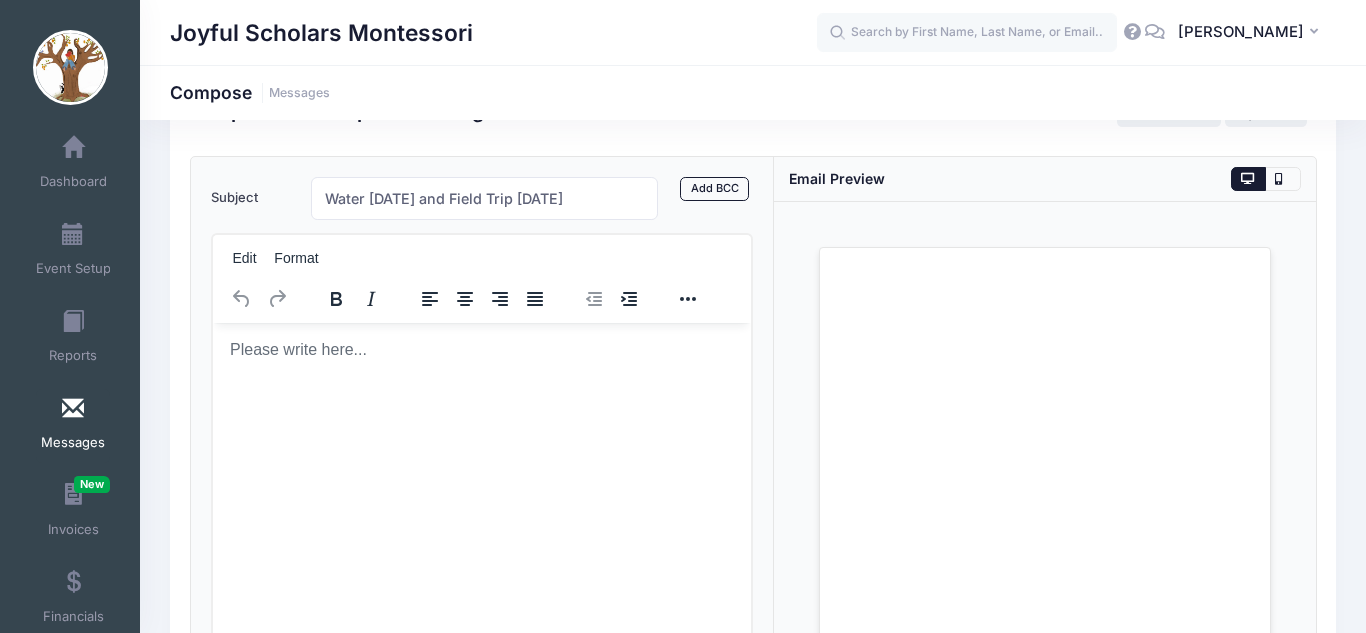 click at bounding box center (481, 349) 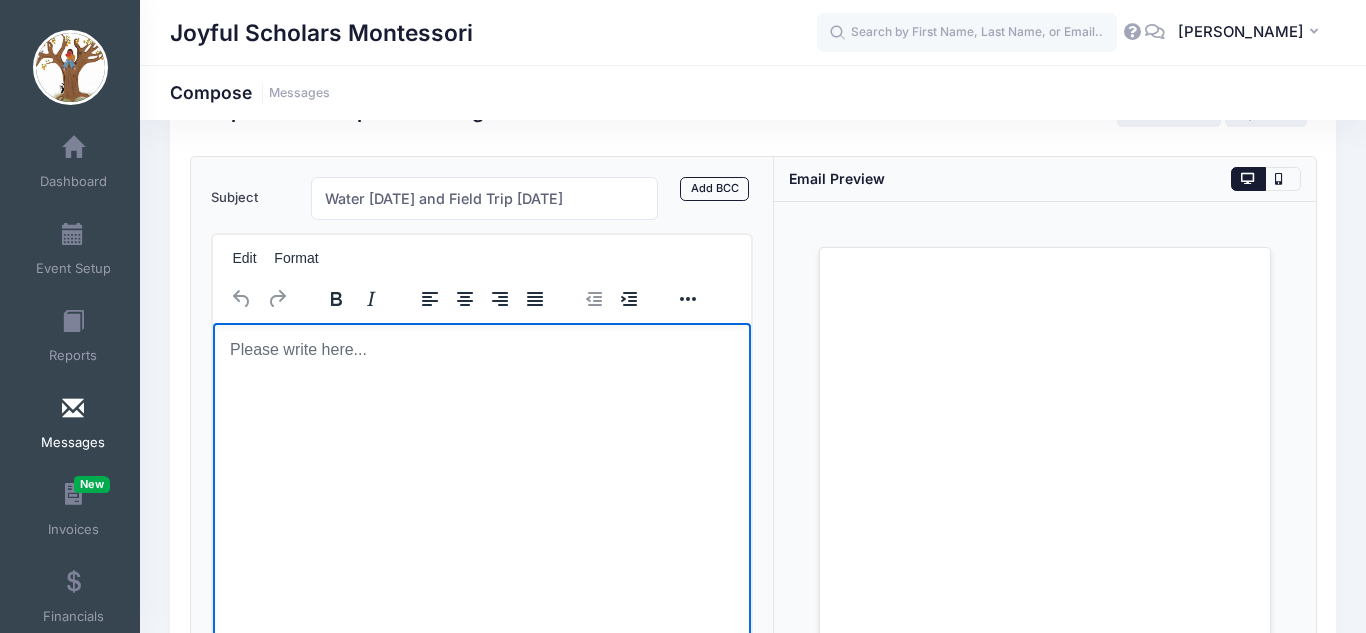 click at bounding box center [481, 349] 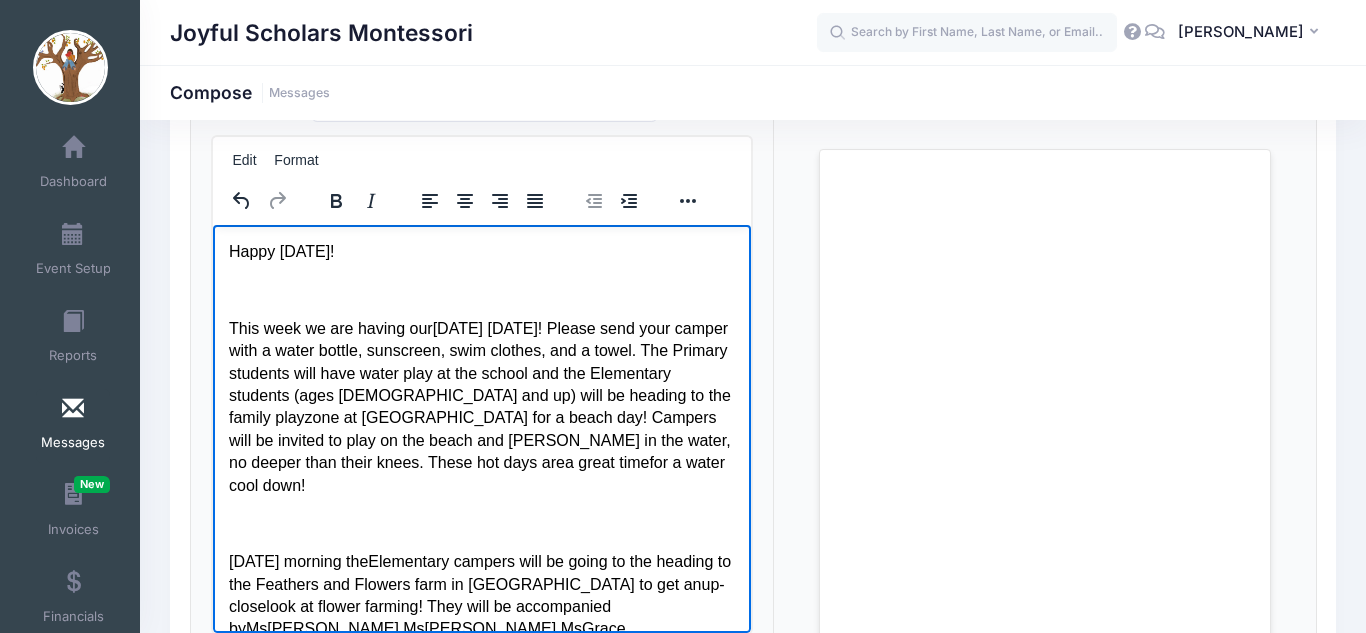 scroll, scrollTop: 304, scrollLeft: 0, axis: vertical 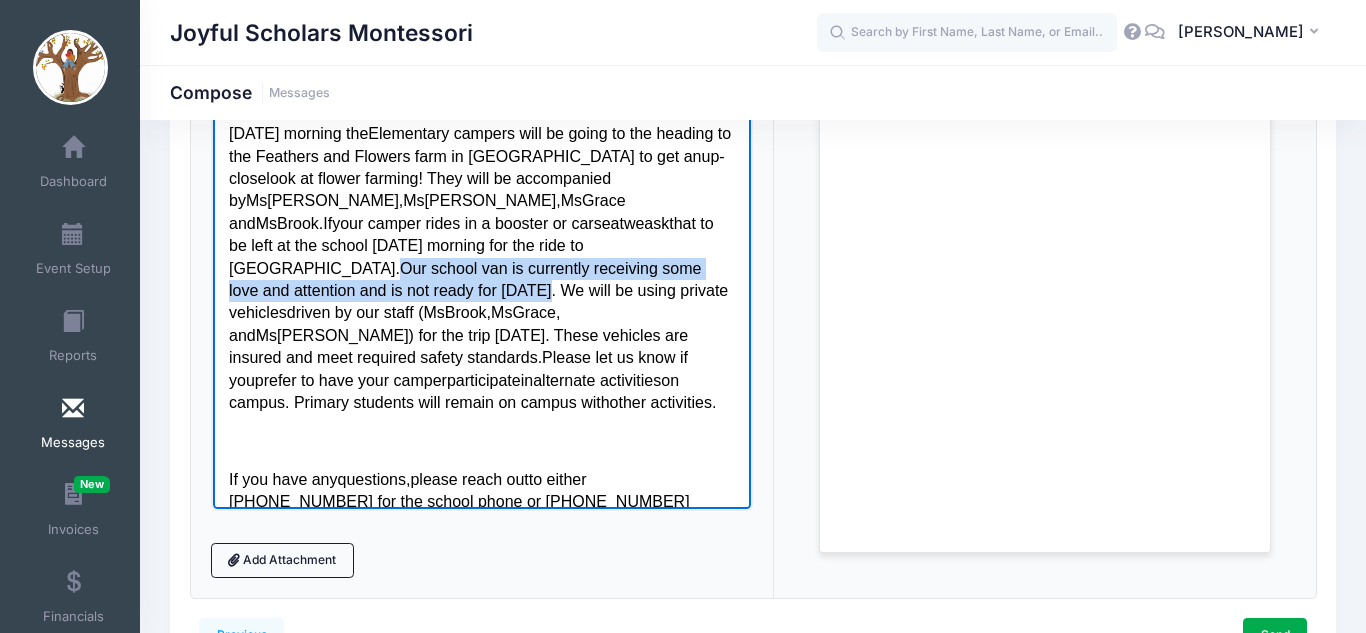 drag, startPoint x: 320, startPoint y: 219, endPoint x: 480, endPoint y: 241, distance: 161.50542 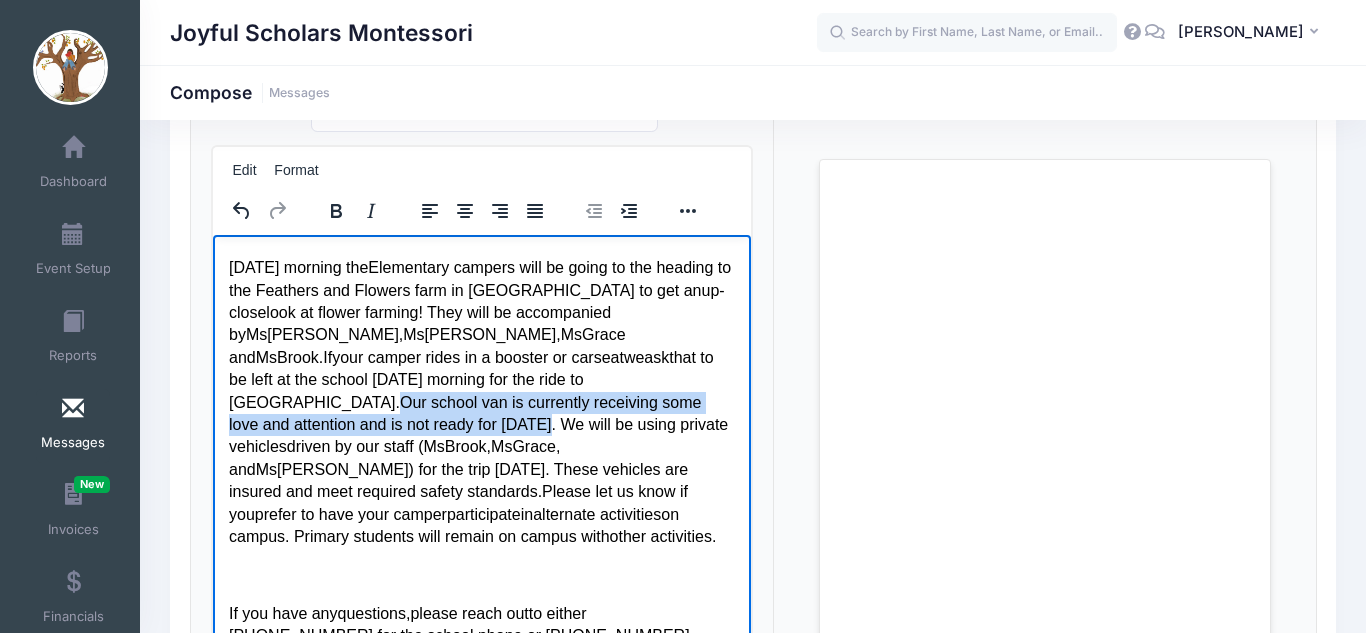 scroll, scrollTop: 163, scrollLeft: 0, axis: vertical 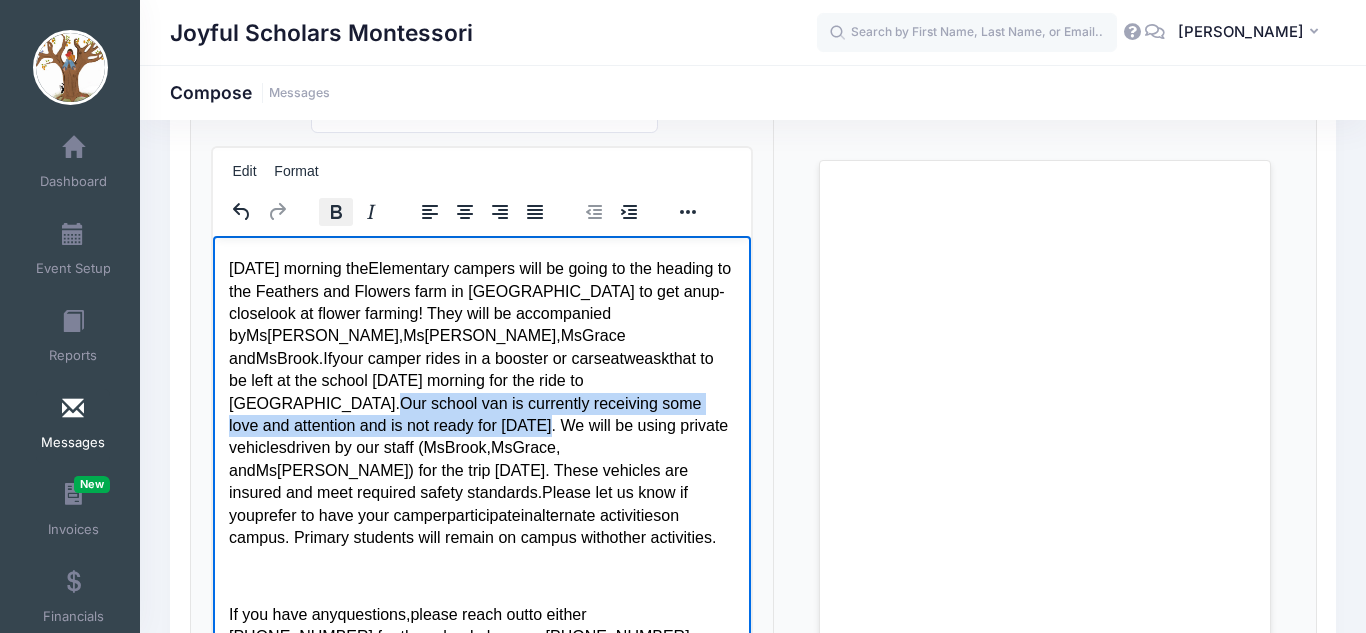 click 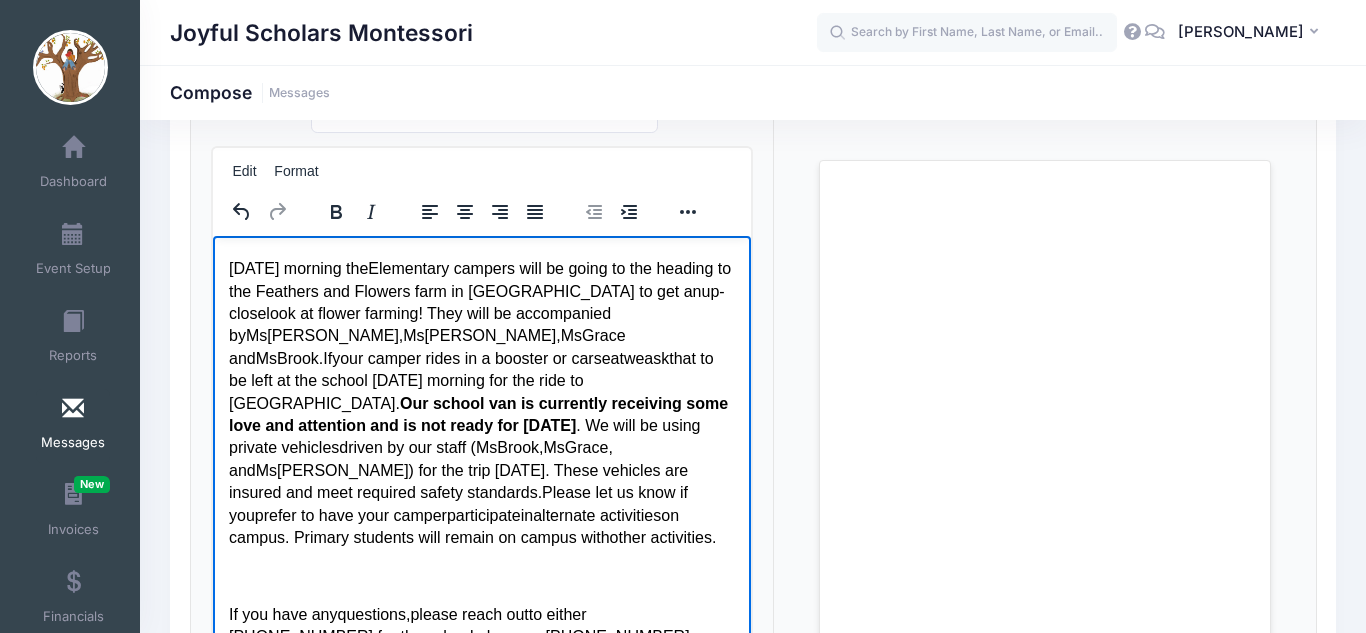 click on "your camper rides in a booster or car" at bounding box center (461, 357) 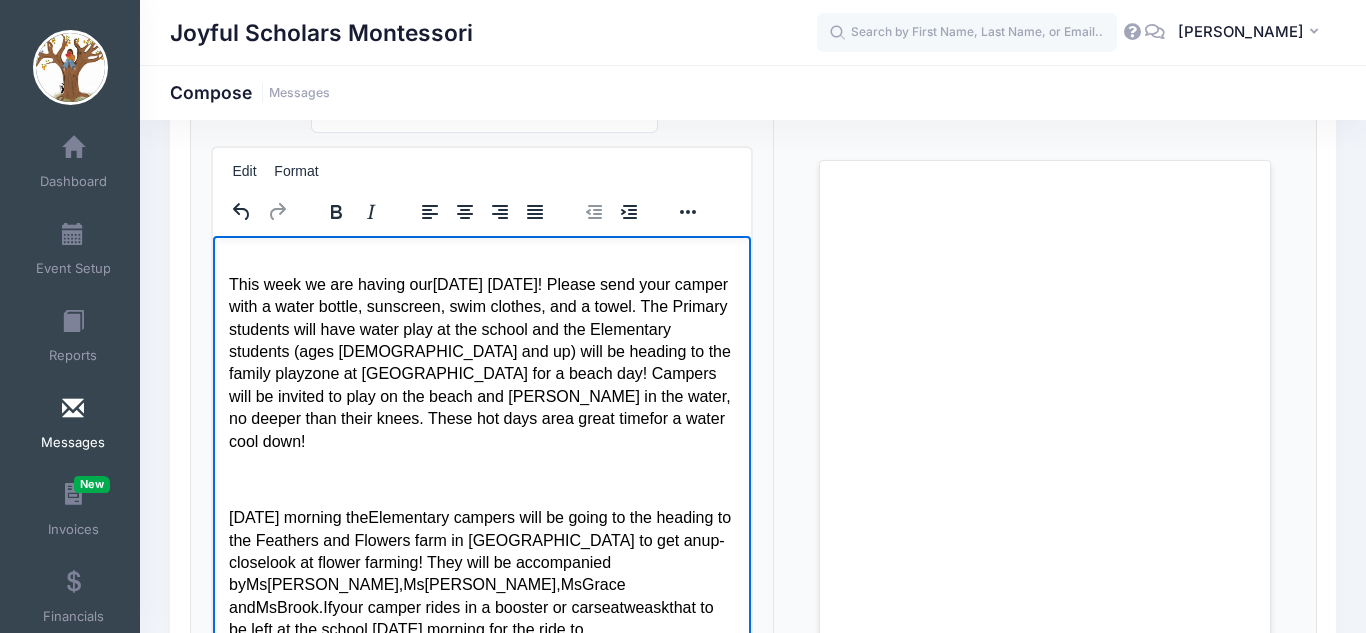 scroll, scrollTop: 17, scrollLeft: 0, axis: vertical 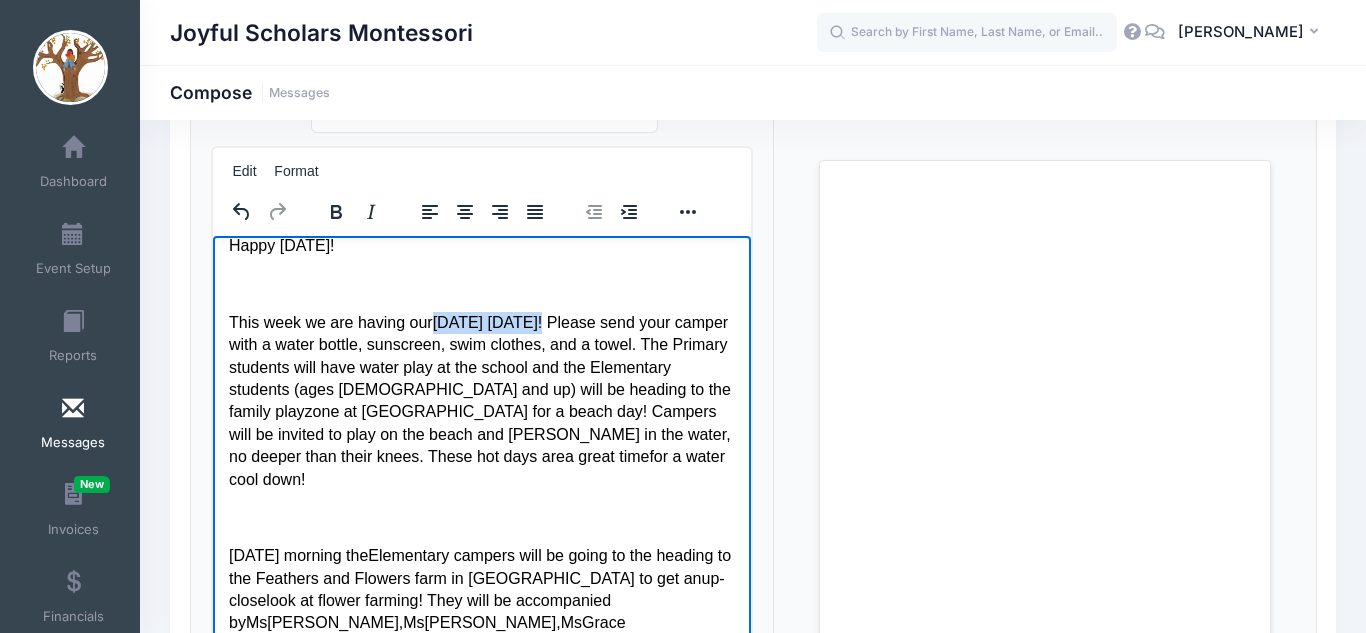 drag, startPoint x: 436, startPoint y: 321, endPoint x: 611, endPoint y: 325, distance: 175.04572 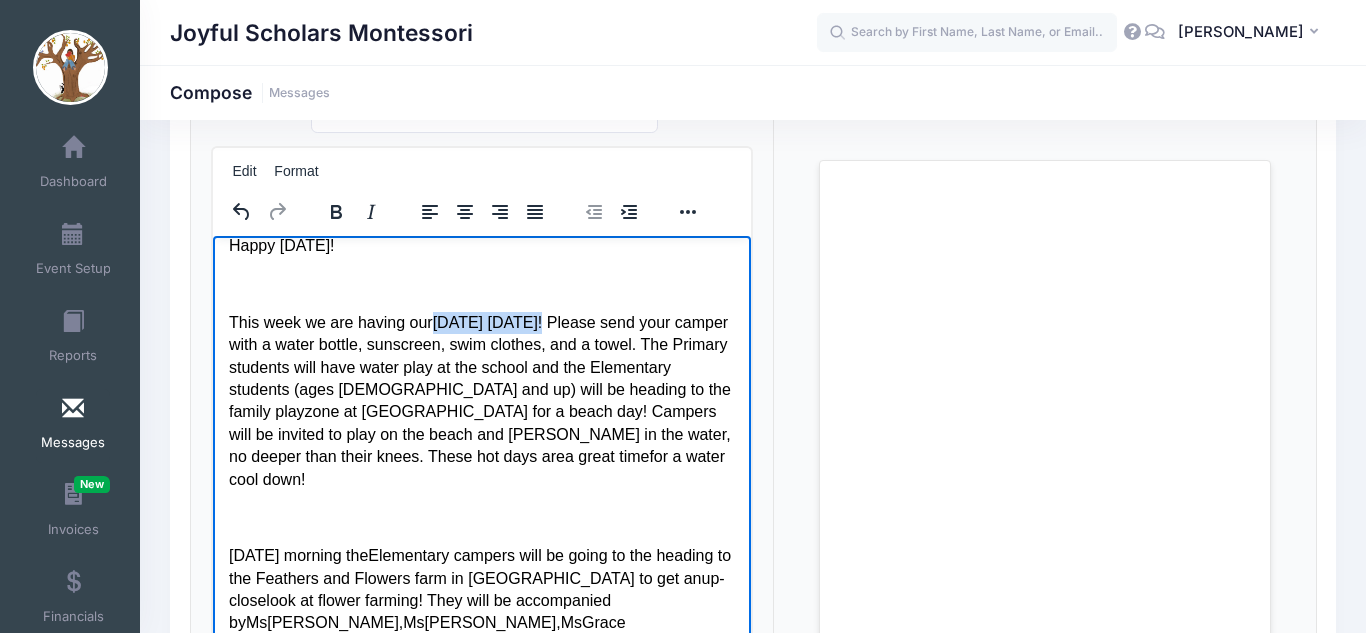 click on "This week we are having our  [DATE] [DATE] ! Please send your camper with a water bottle, sunscreen, swim clothes, and a towel. The Primary students will have water play at the school and the Elementary students (ages [DEMOGRAPHIC_DATA] and up) will be heading to the family play  zone at [GEOGRAPHIC_DATA] for a beach day! Campers will be invited to play on the beach and [PERSON_NAME] in the water, no deeper than their knees. These hot days are  a great time  for a water cool down !" at bounding box center (481, 400) 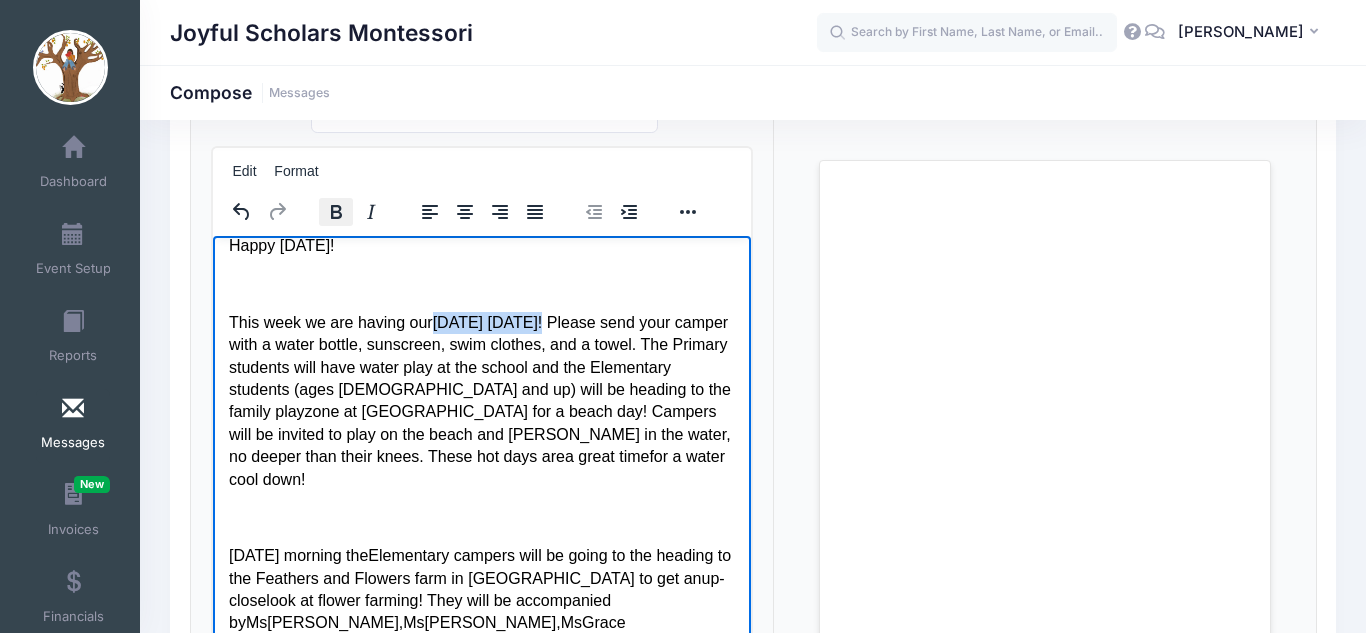 click 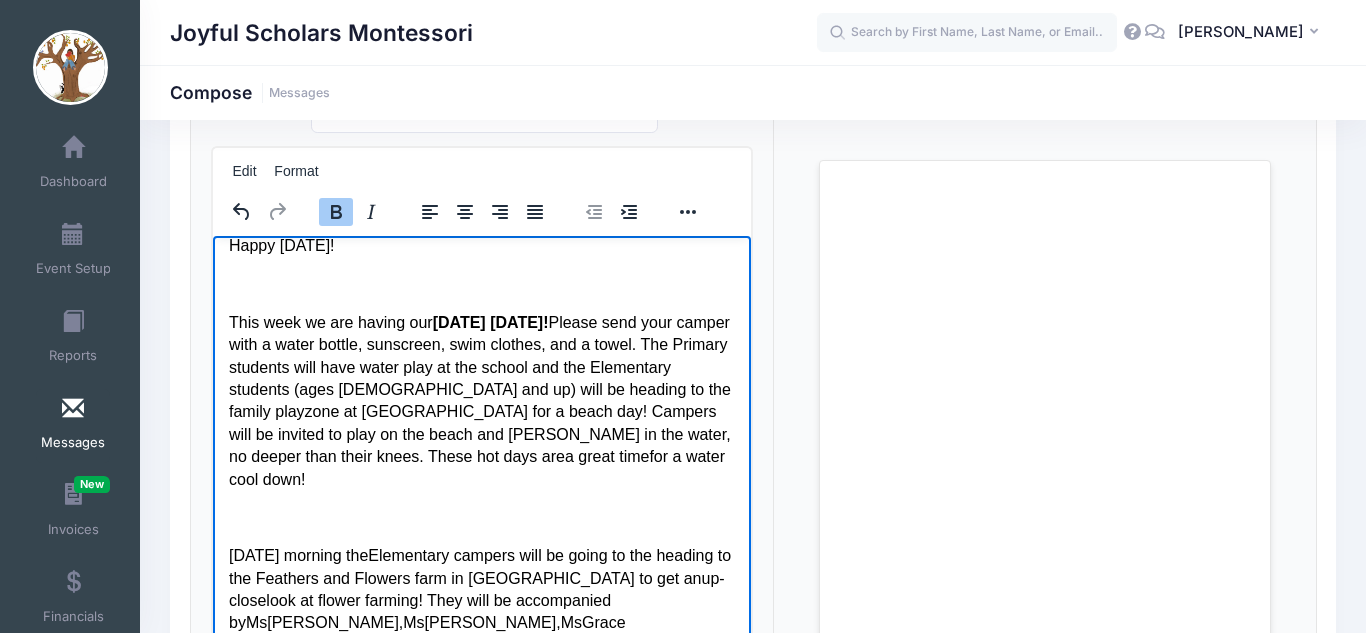 click on "a great time" at bounding box center [606, 455] 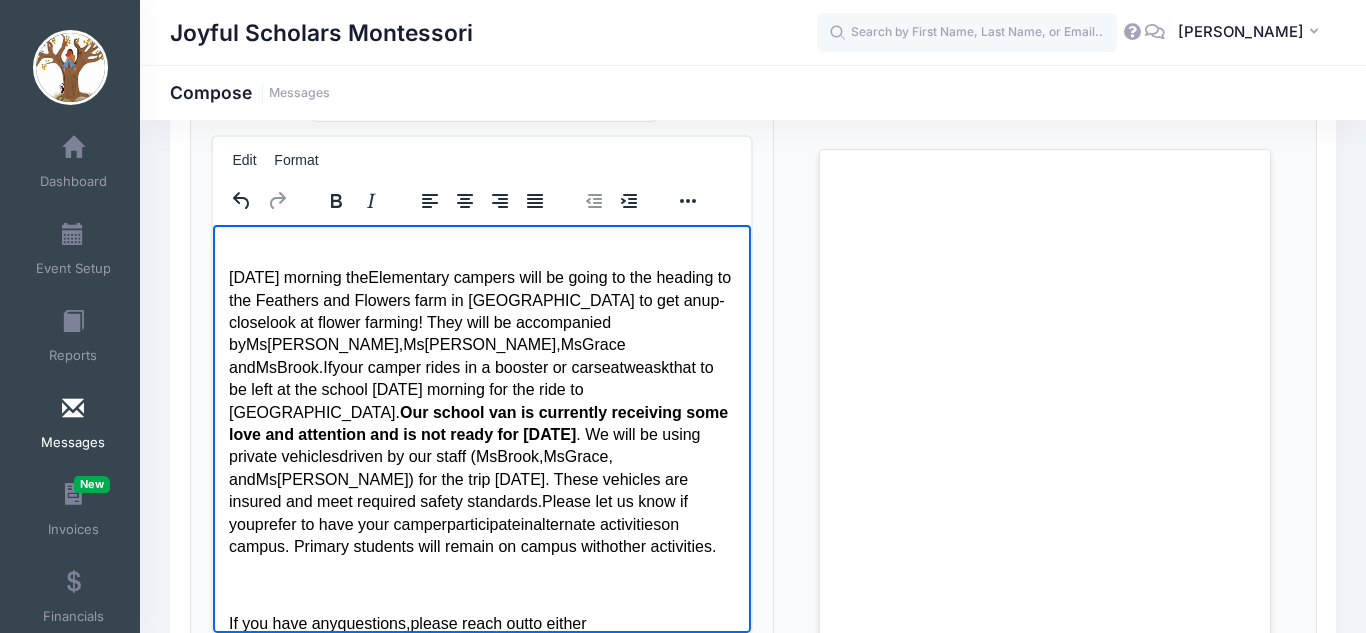 scroll, scrollTop: 323, scrollLeft: 0, axis: vertical 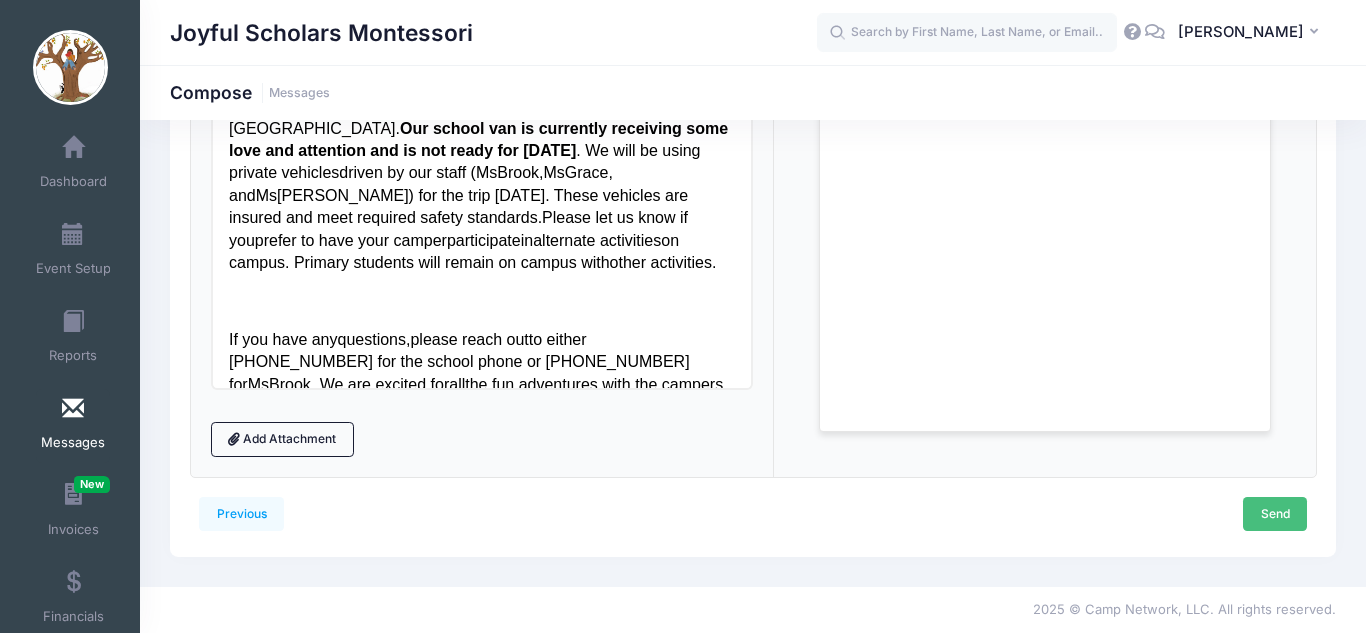 click on "Send" at bounding box center (1275, 514) 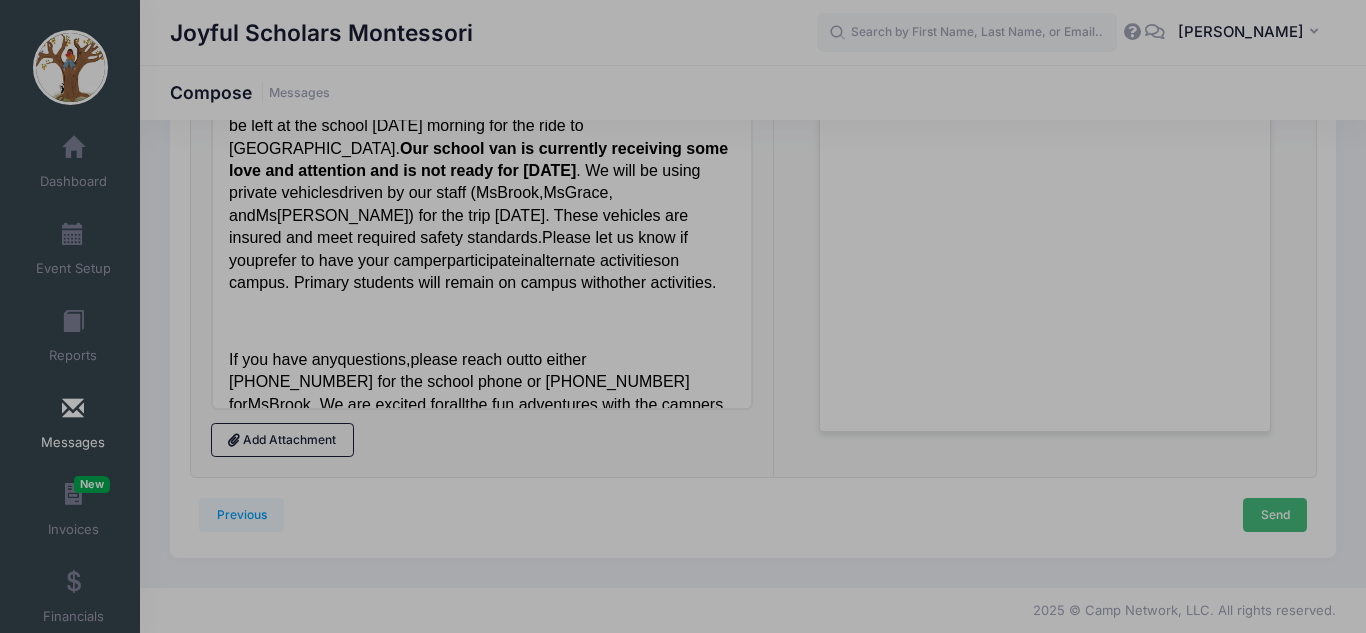scroll, scrollTop: 0, scrollLeft: 0, axis: both 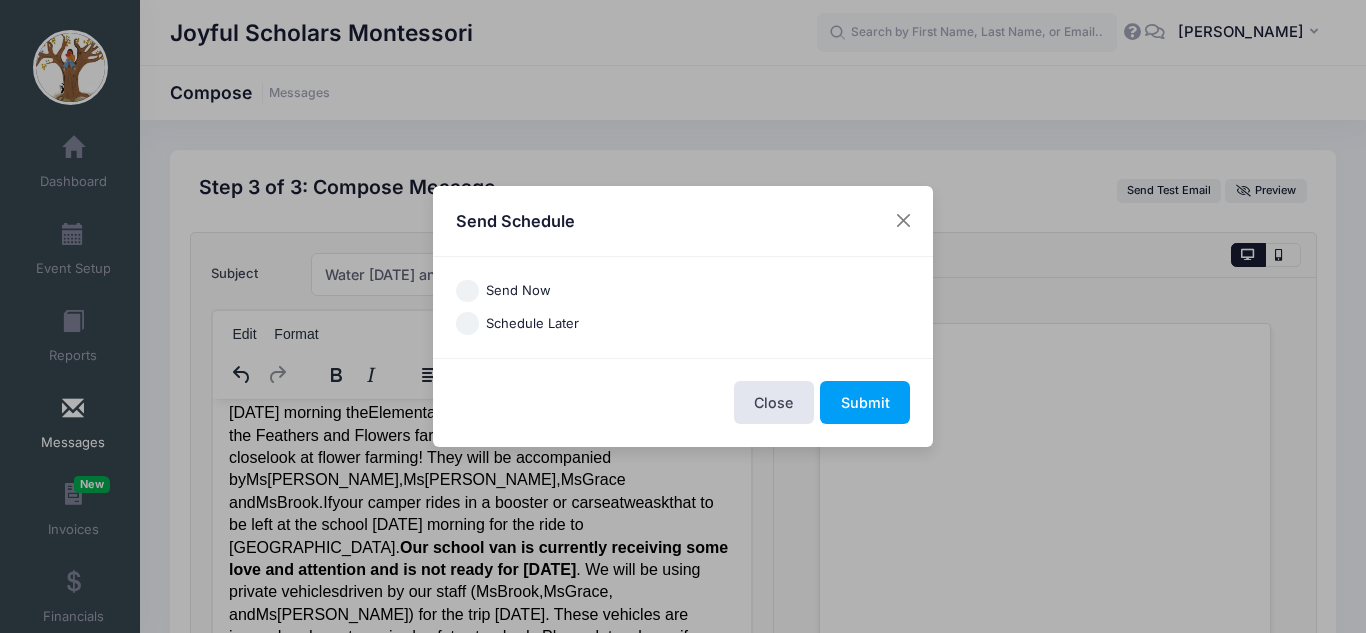 click on "Send Now" at bounding box center (683, 291) 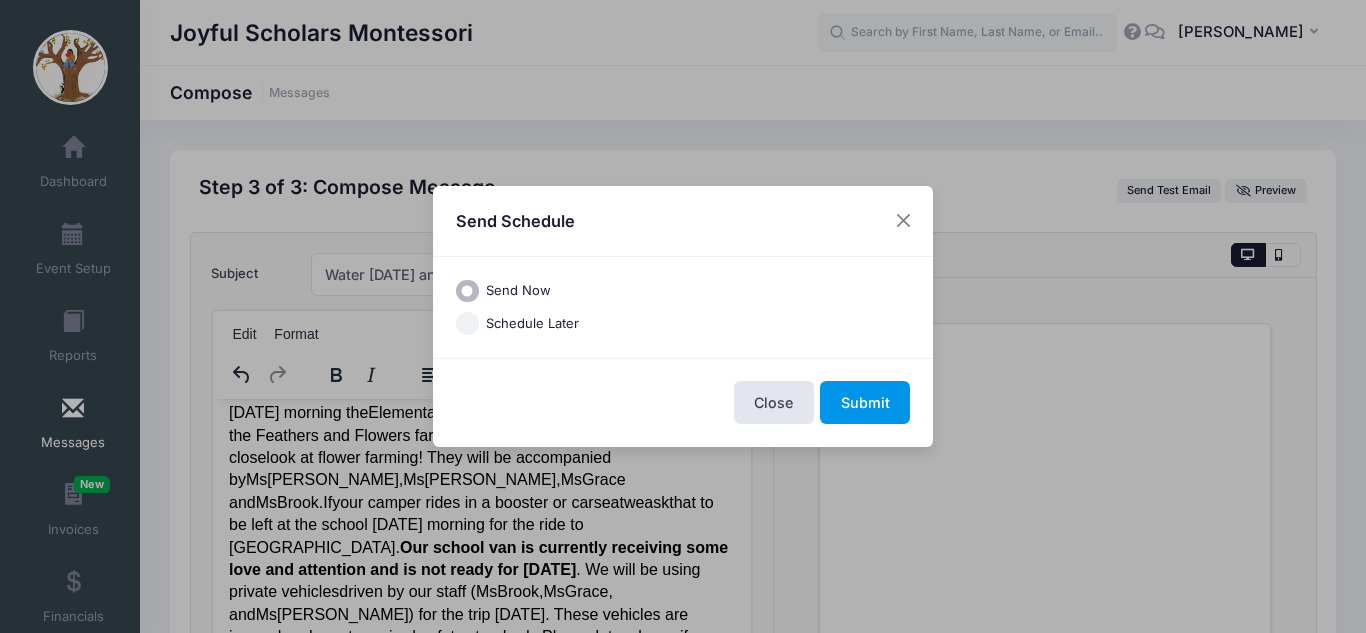 click on "Submit" at bounding box center [865, 402] 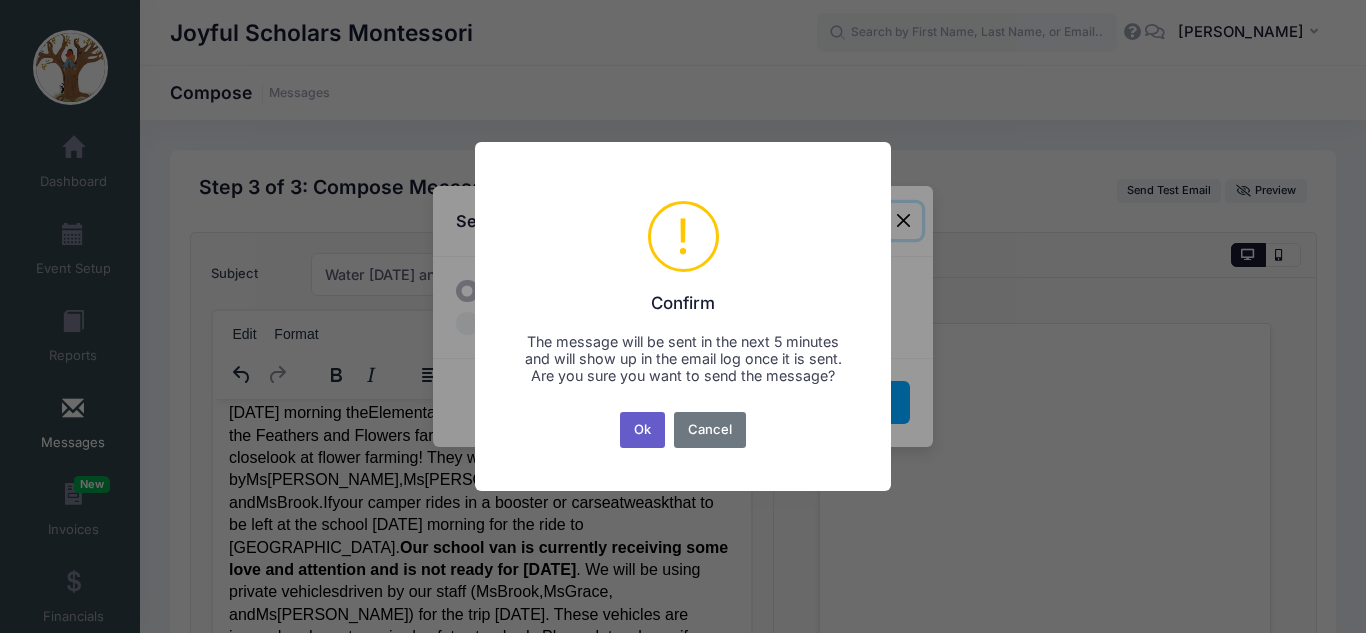 click on "Ok" at bounding box center [643, 430] 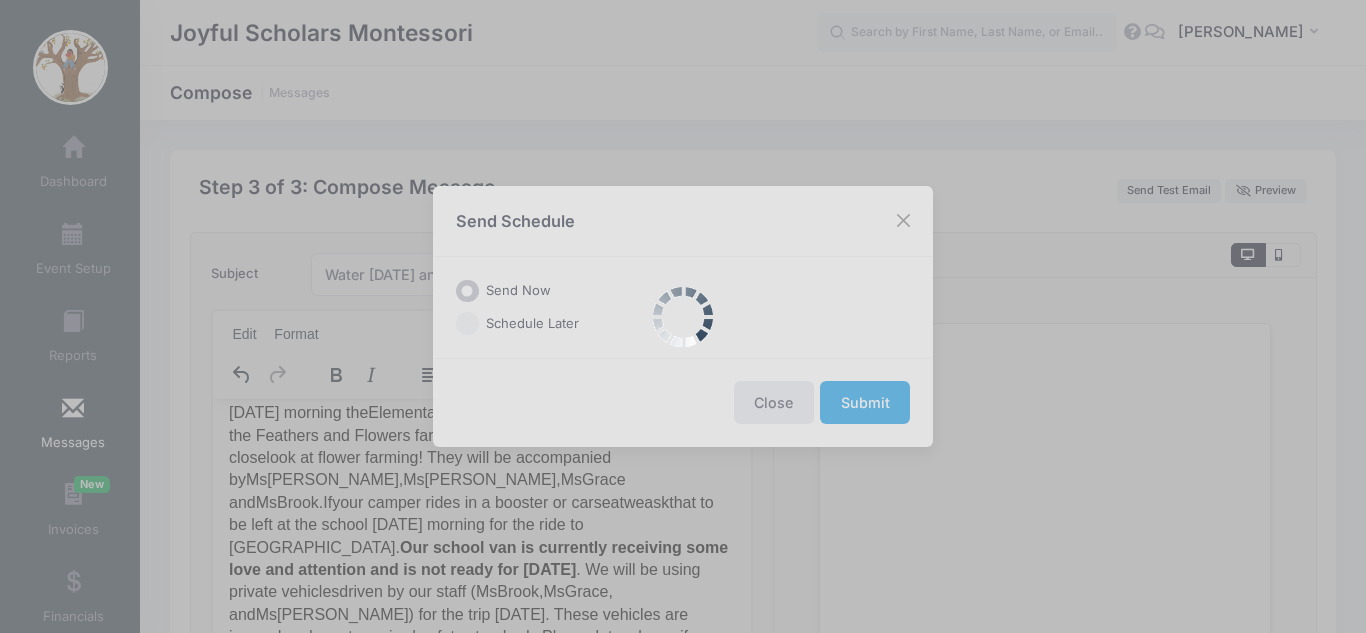 scroll, scrollTop: 0, scrollLeft: 0, axis: both 